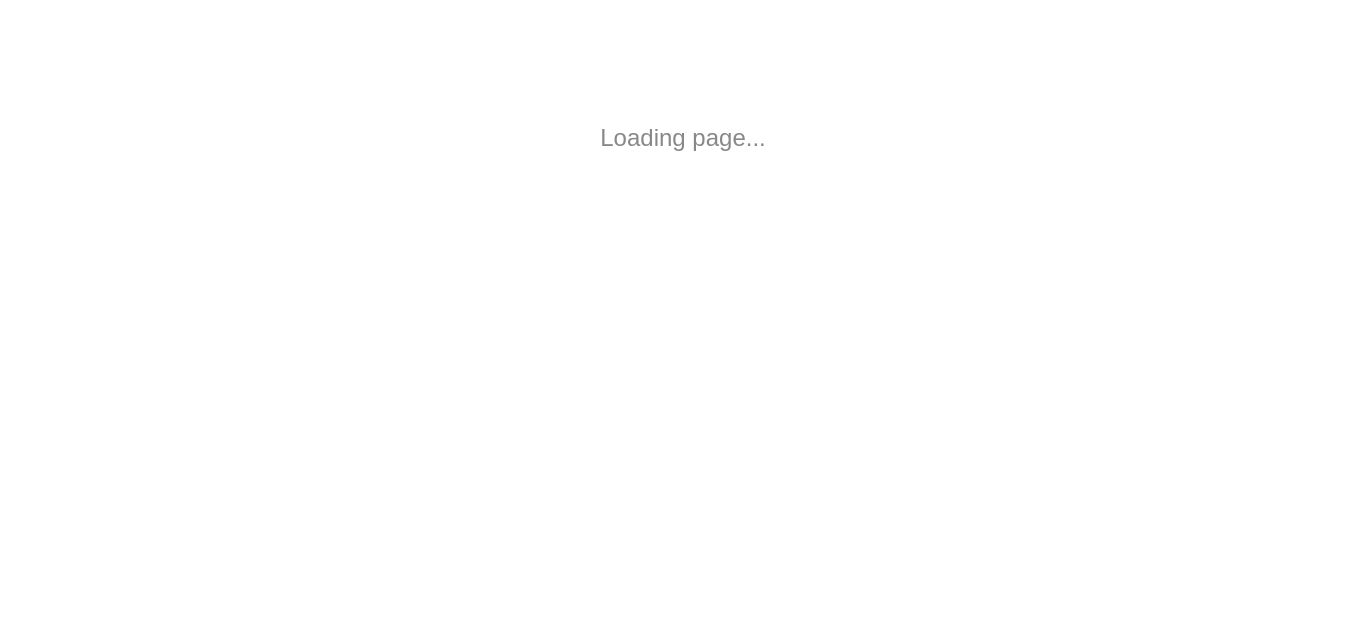 scroll, scrollTop: 0, scrollLeft: 0, axis: both 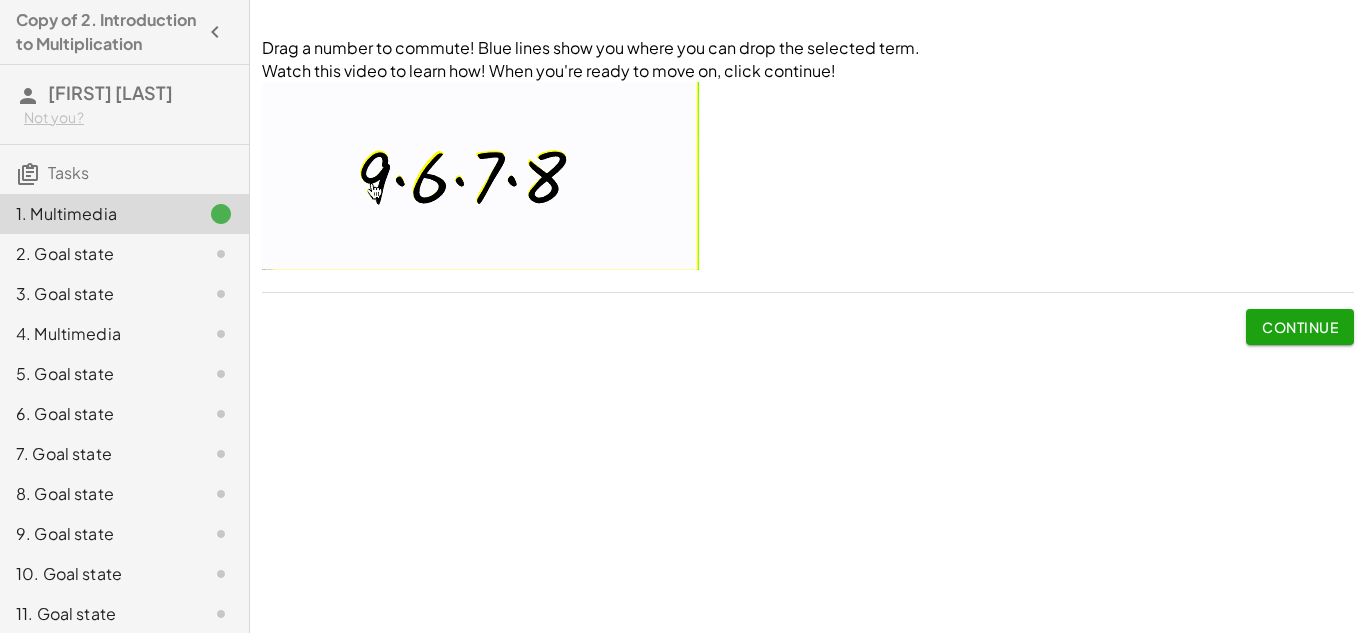 click on "Continue" at bounding box center (1300, 327) 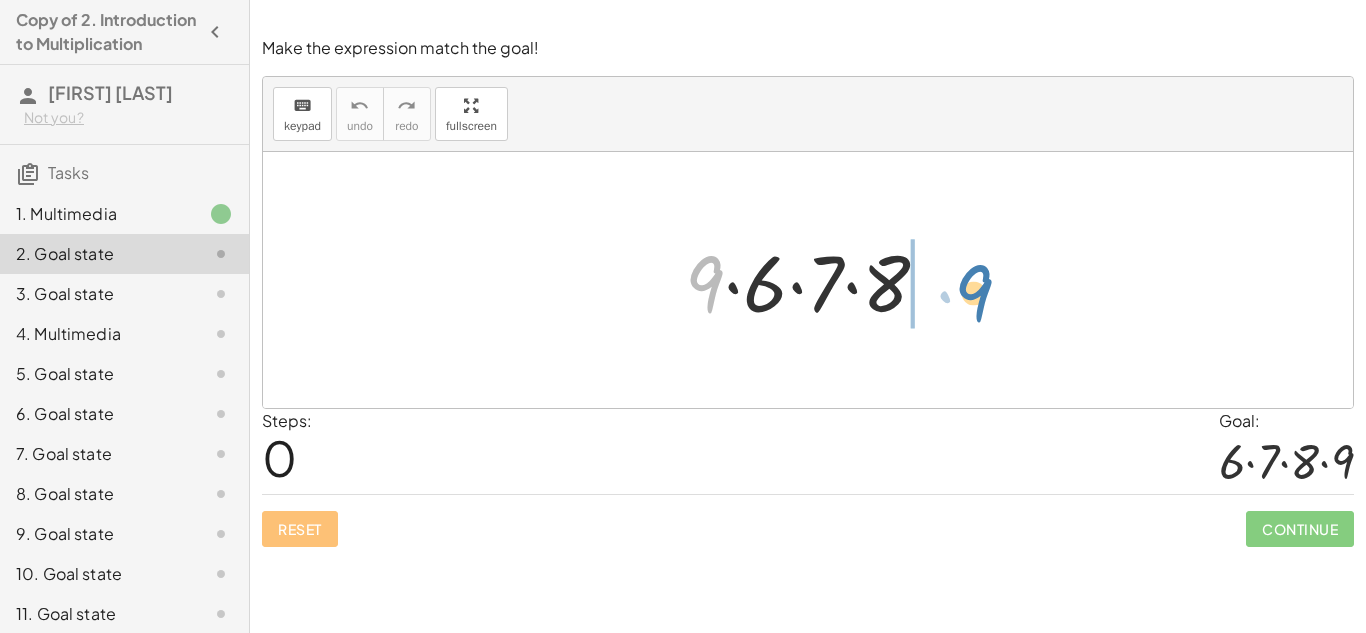 drag, startPoint x: 704, startPoint y: 288, endPoint x: 974, endPoint y: 298, distance: 270.18512 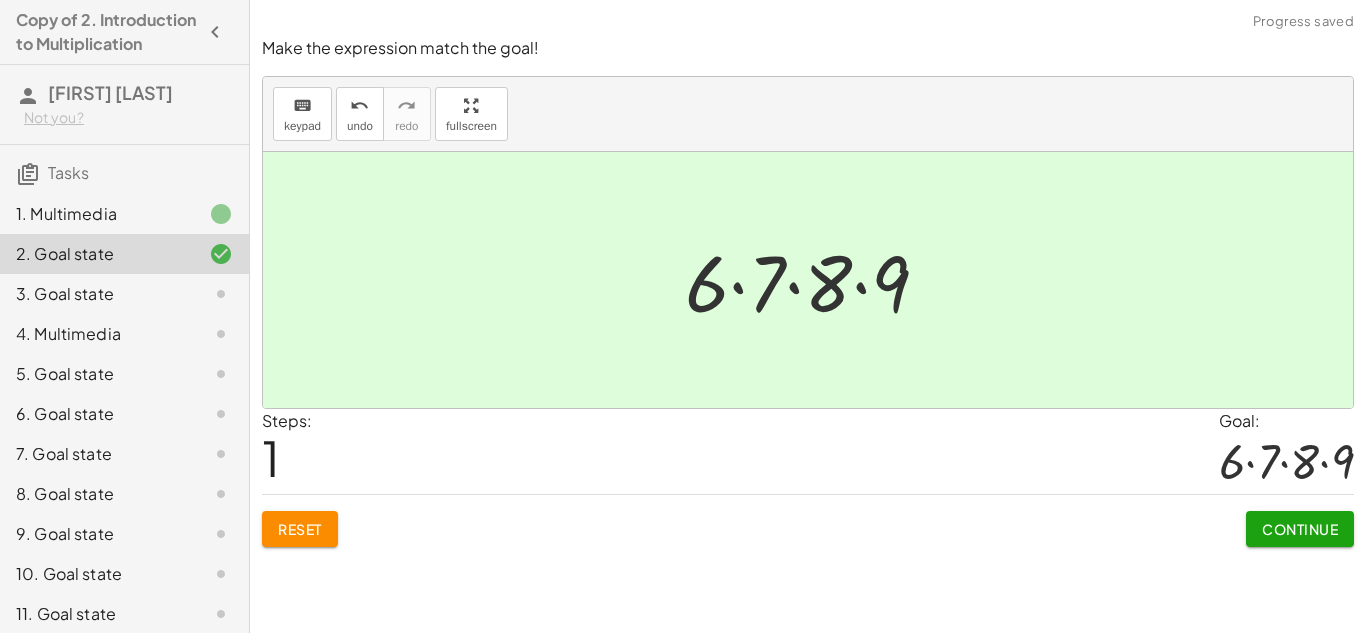click on "Continue" at bounding box center [1300, 529] 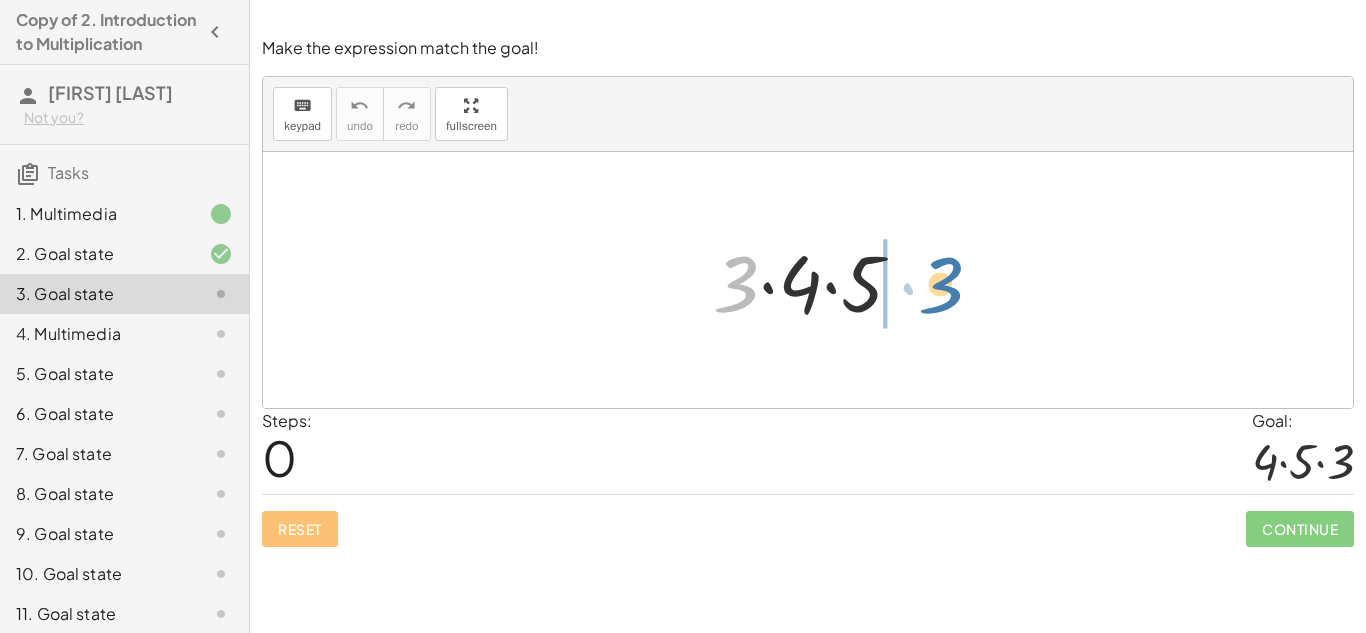 drag, startPoint x: 732, startPoint y: 306, endPoint x: 939, endPoint y: 310, distance: 207.03865 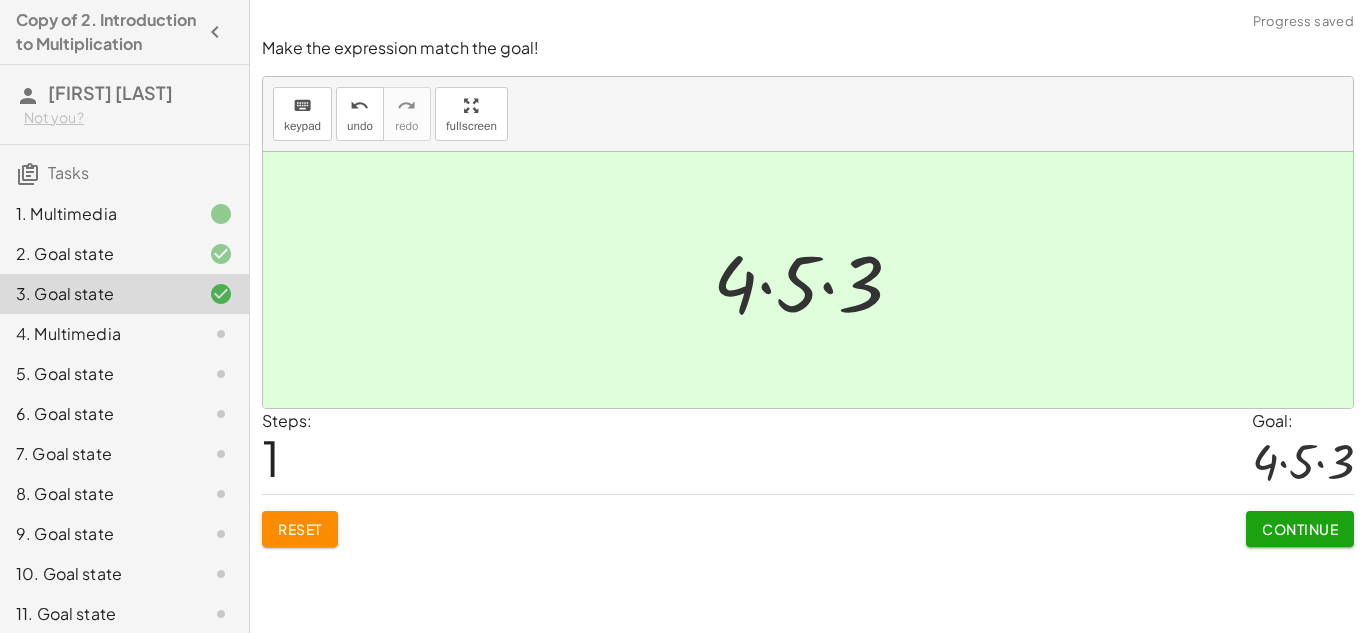 click on "Continue" at bounding box center (1300, 521) 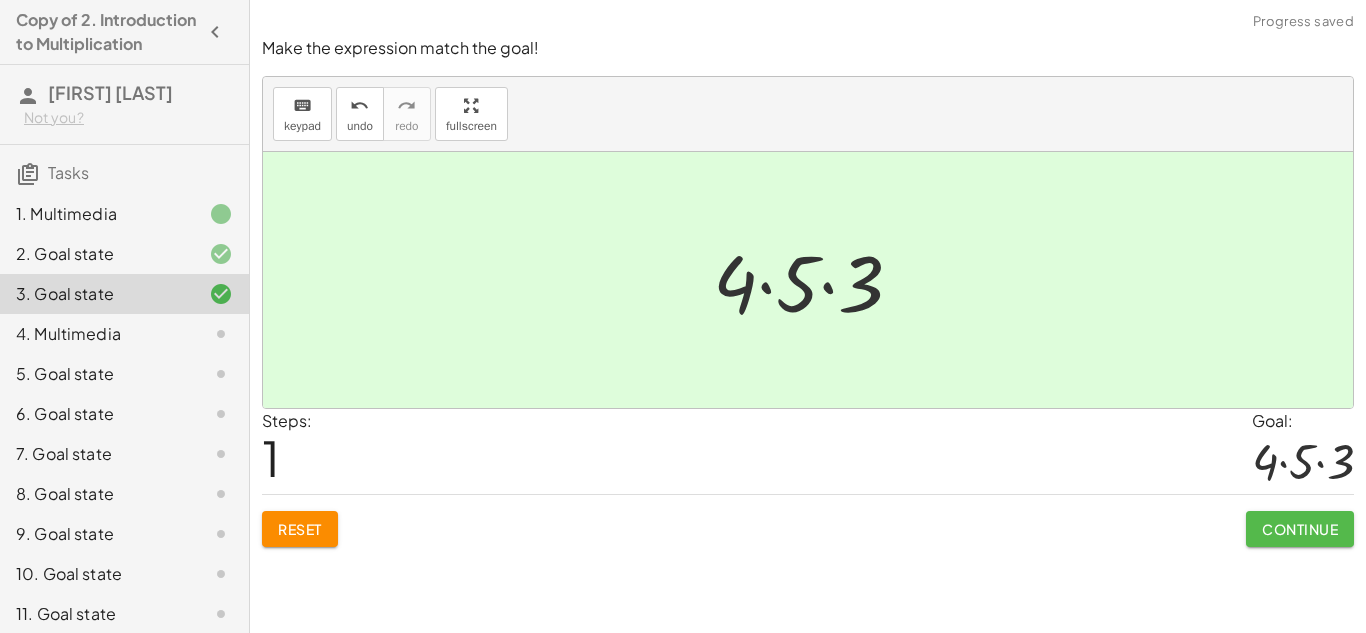 click on "Continue" 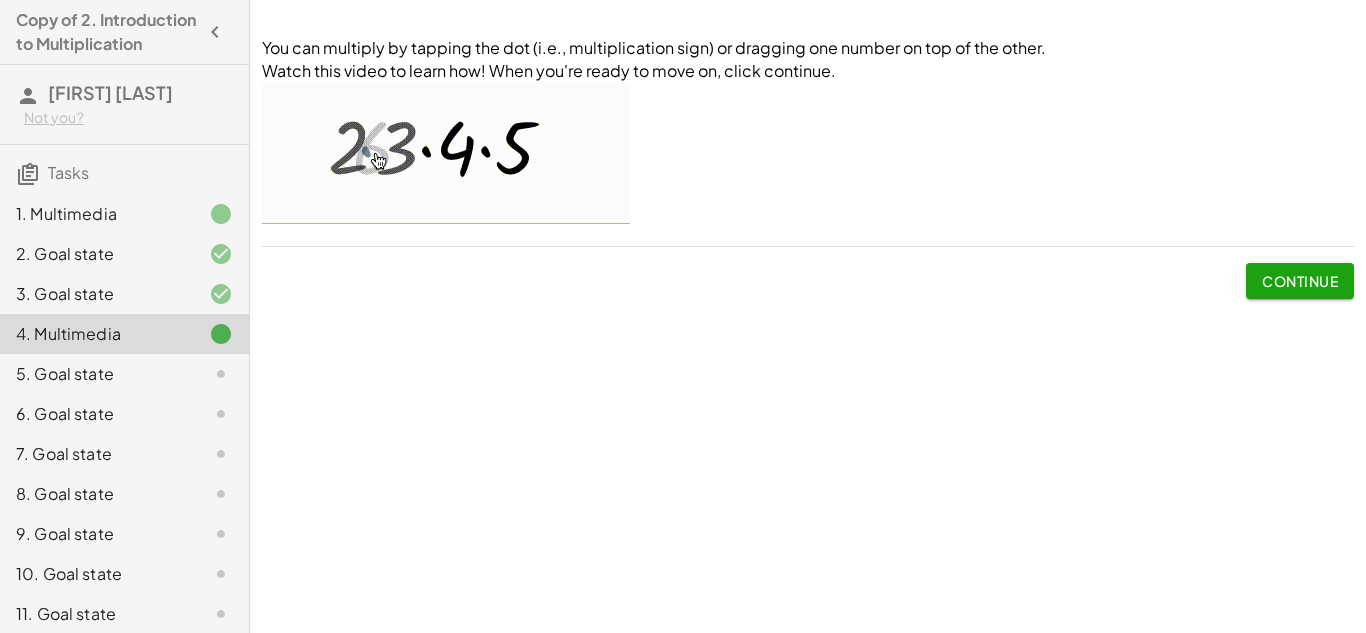 click on "Continue" 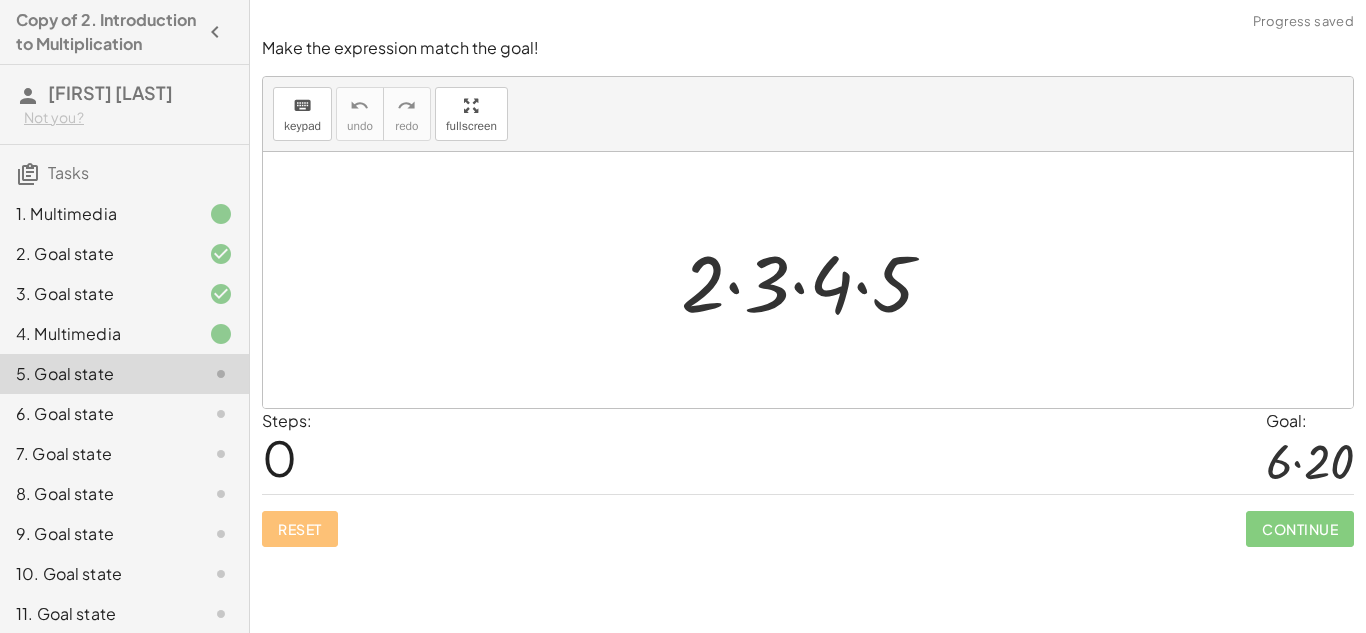 click at bounding box center [815, 280] 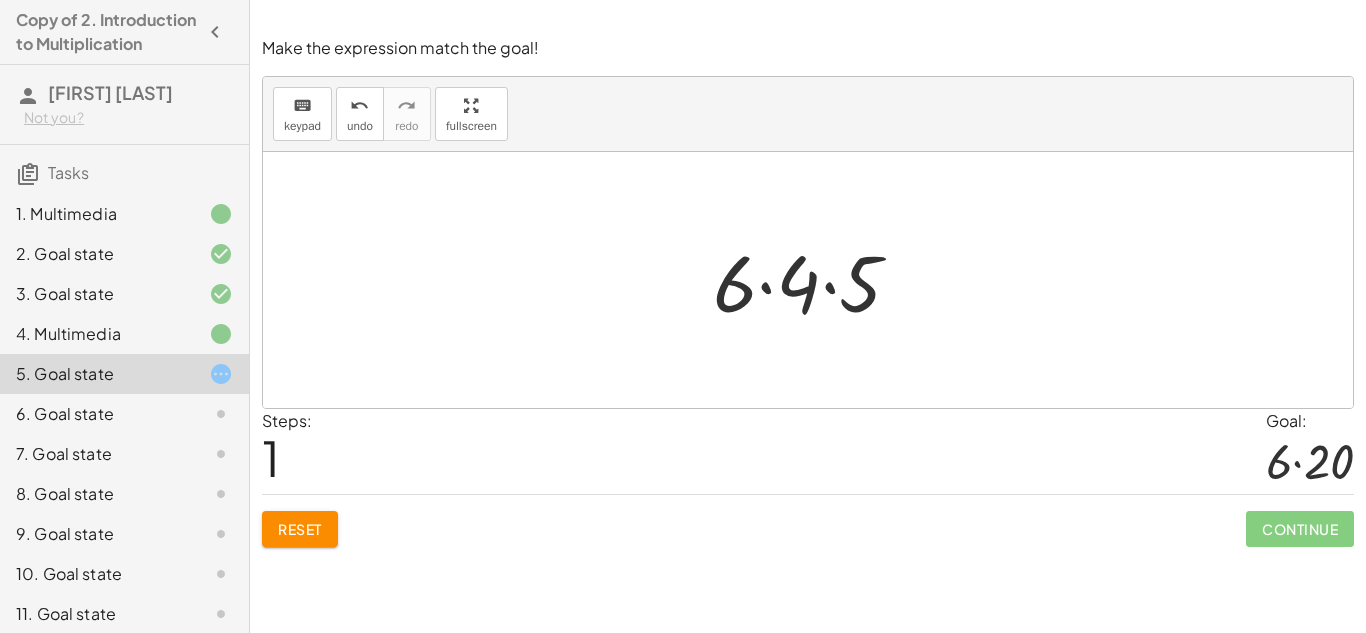 click at bounding box center [815, 280] 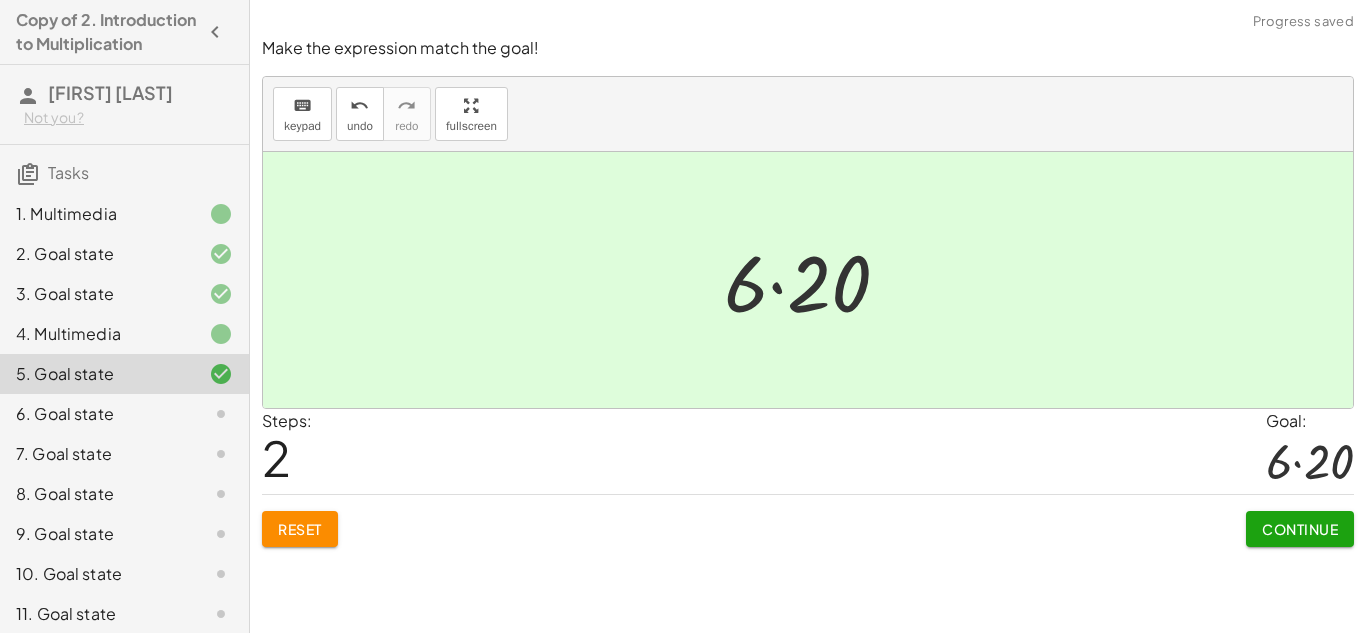 click on "Continue" 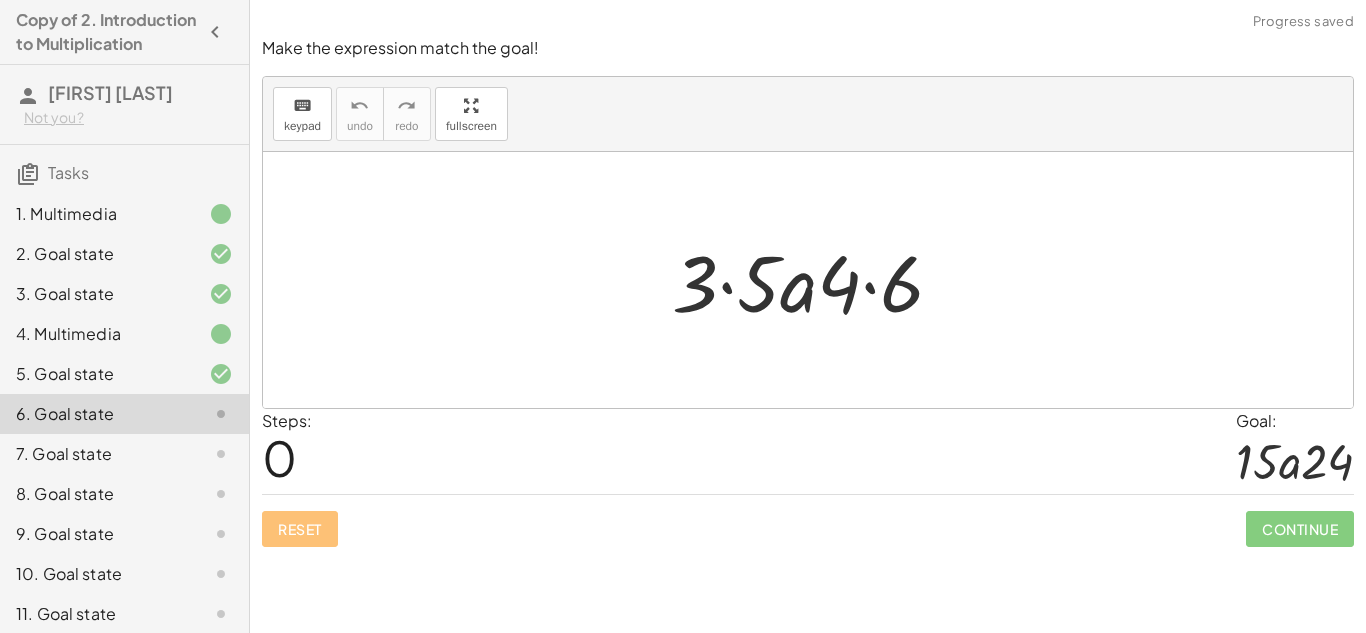 click at bounding box center (816, 280) 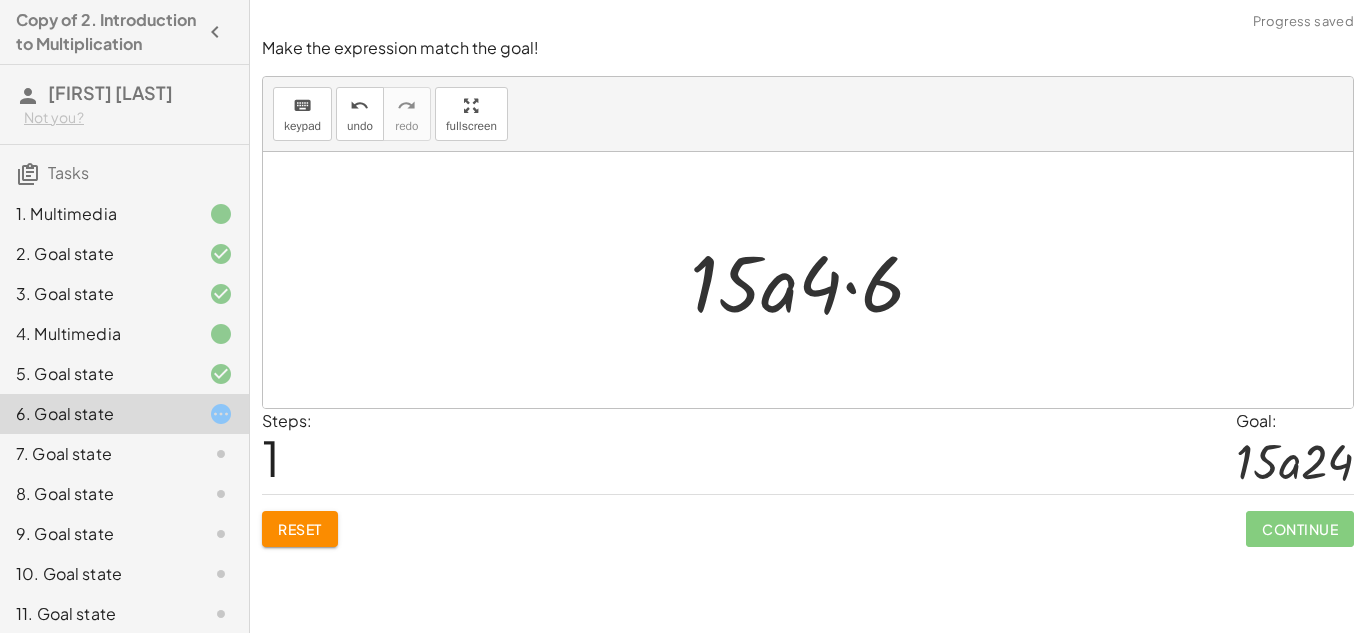 click at bounding box center (815, 280) 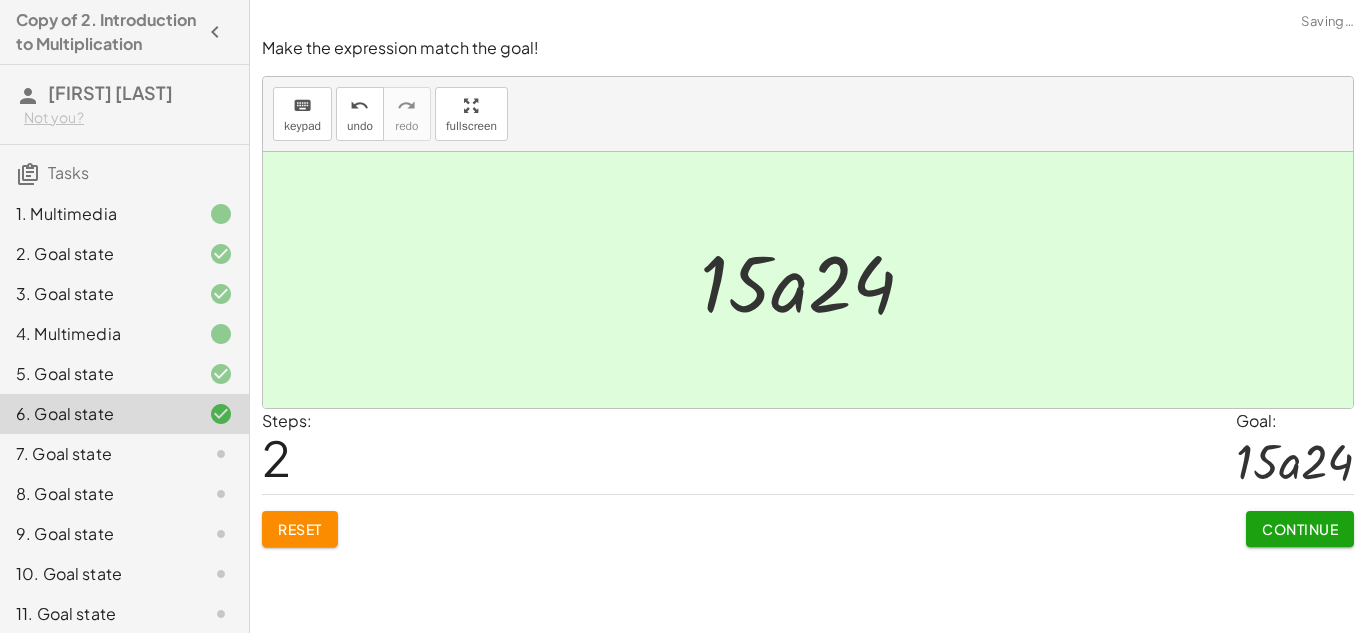 click on "Continue" at bounding box center [1300, 529] 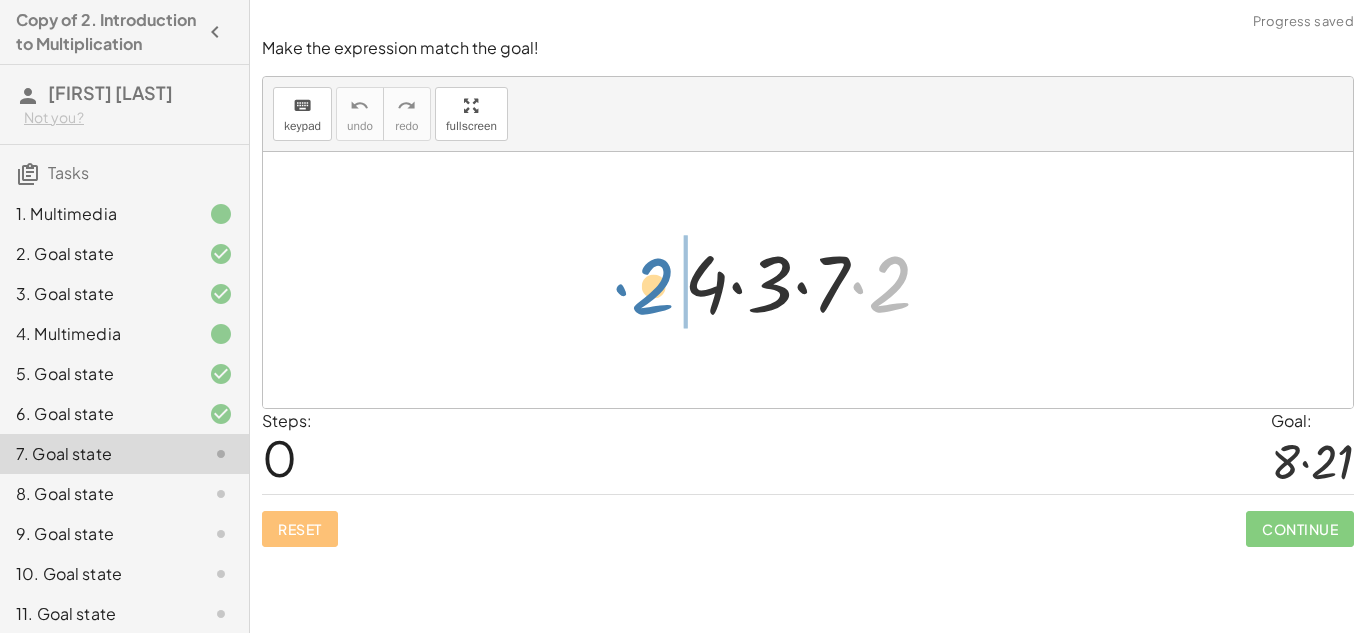 drag, startPoint x: 897, startPoint y: 295, endPoint x: 661, endPoint y: 297, distance: 236.00847 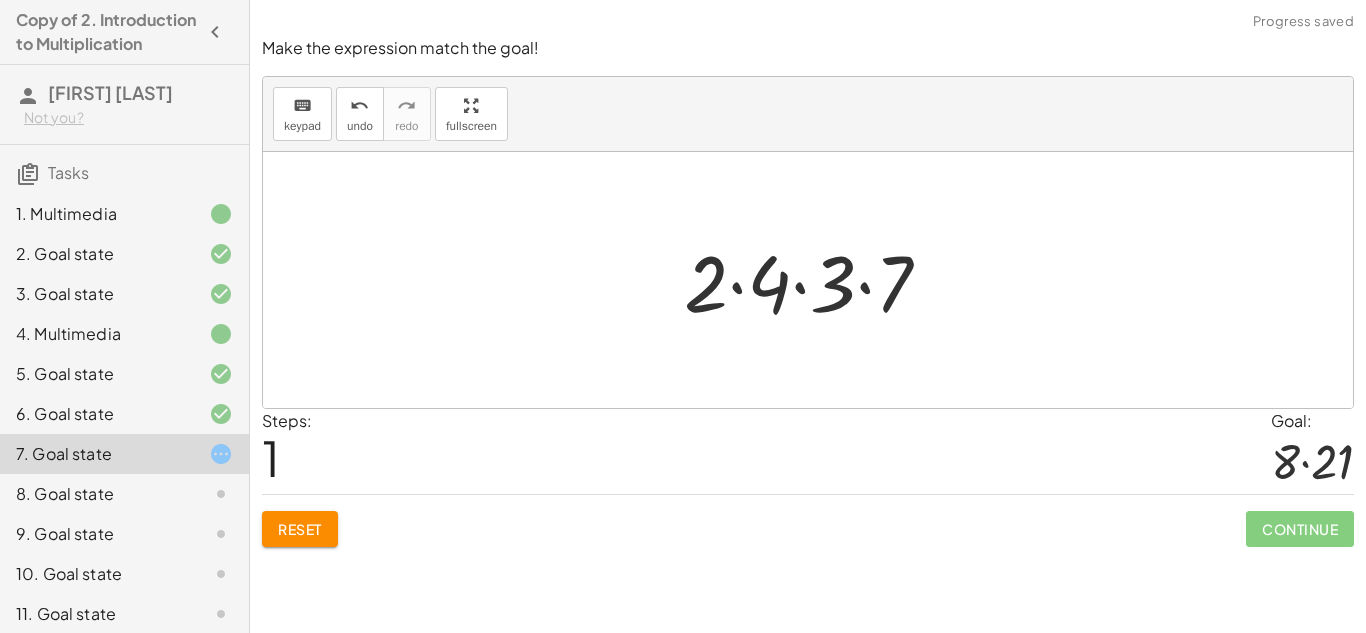 click at bounding box center [815, 280] 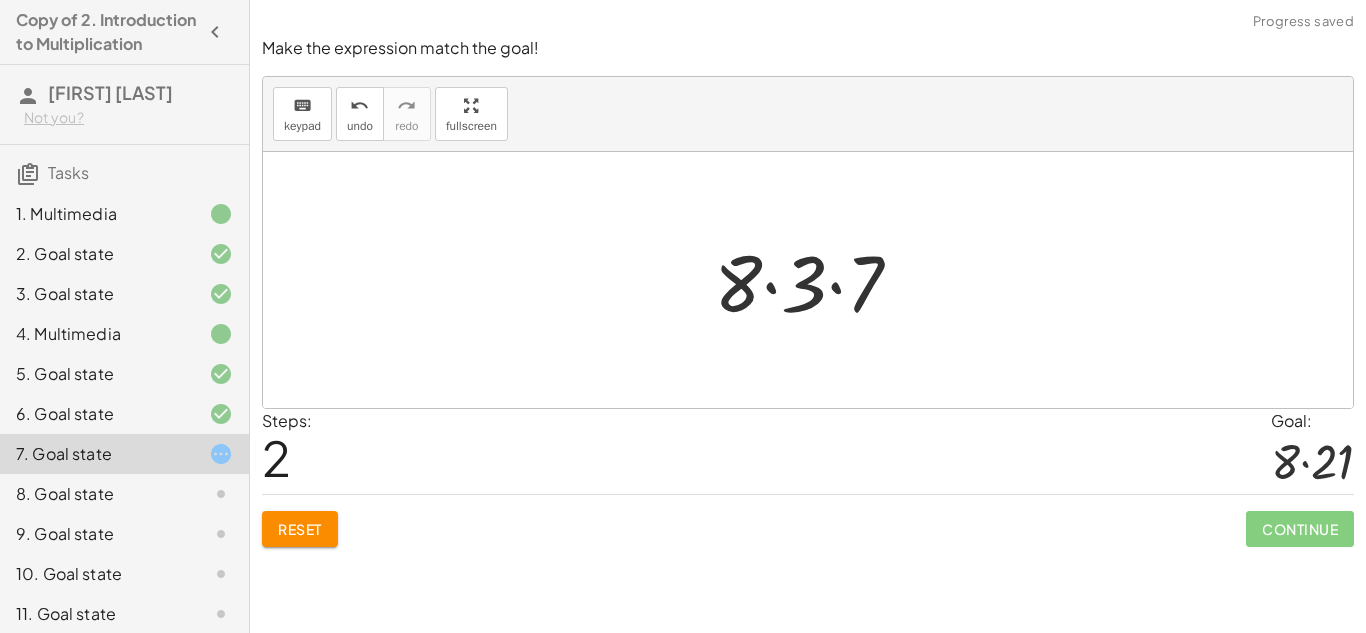 click at bounding box center [816, 280] 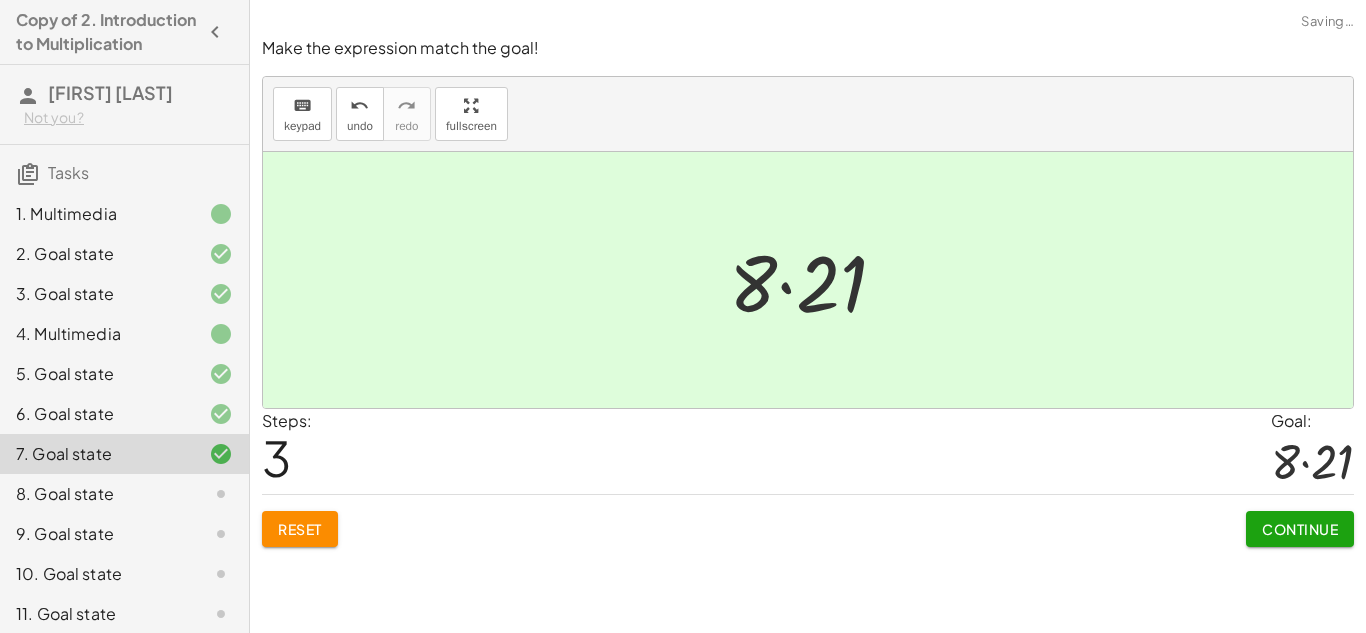 click on "Continue" 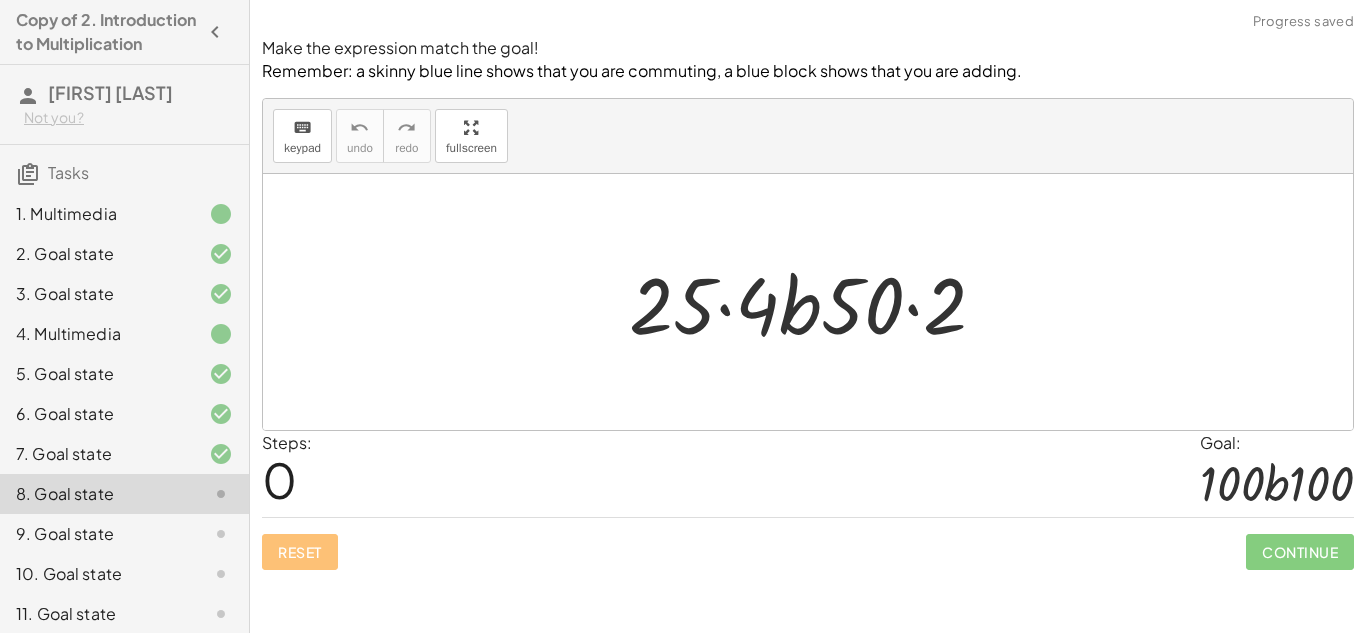 click at bounding box center [815, 302] 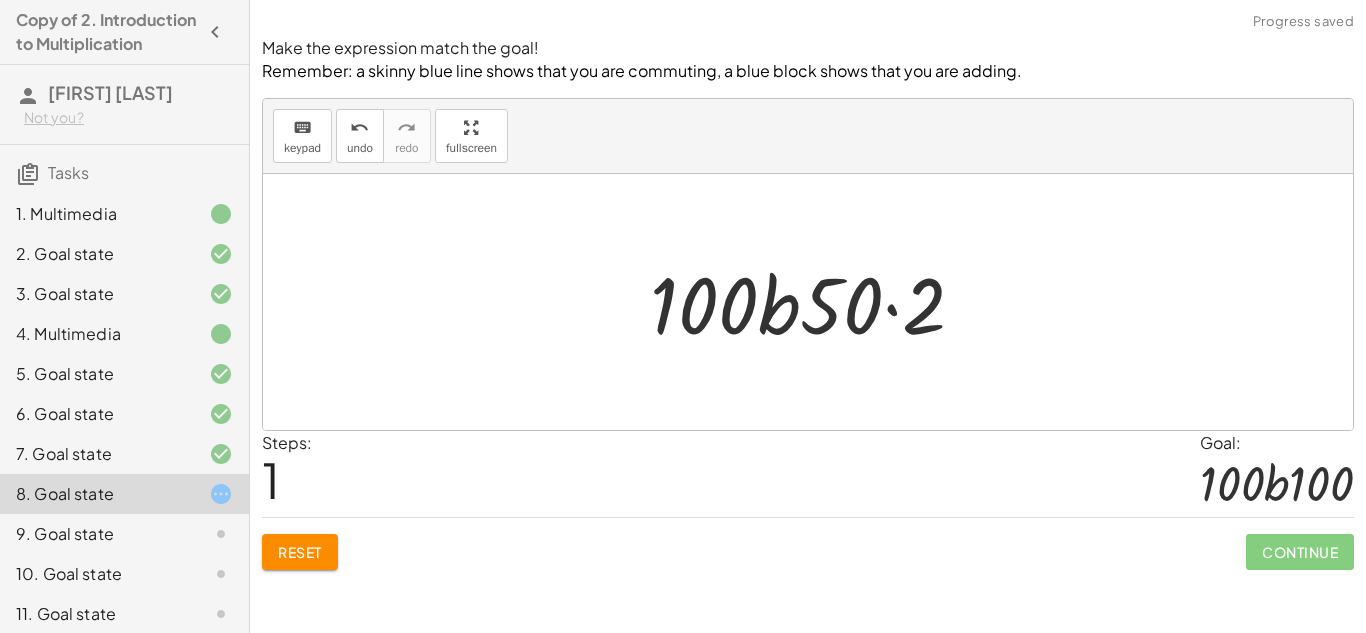 click at bounding box center [815, 302] 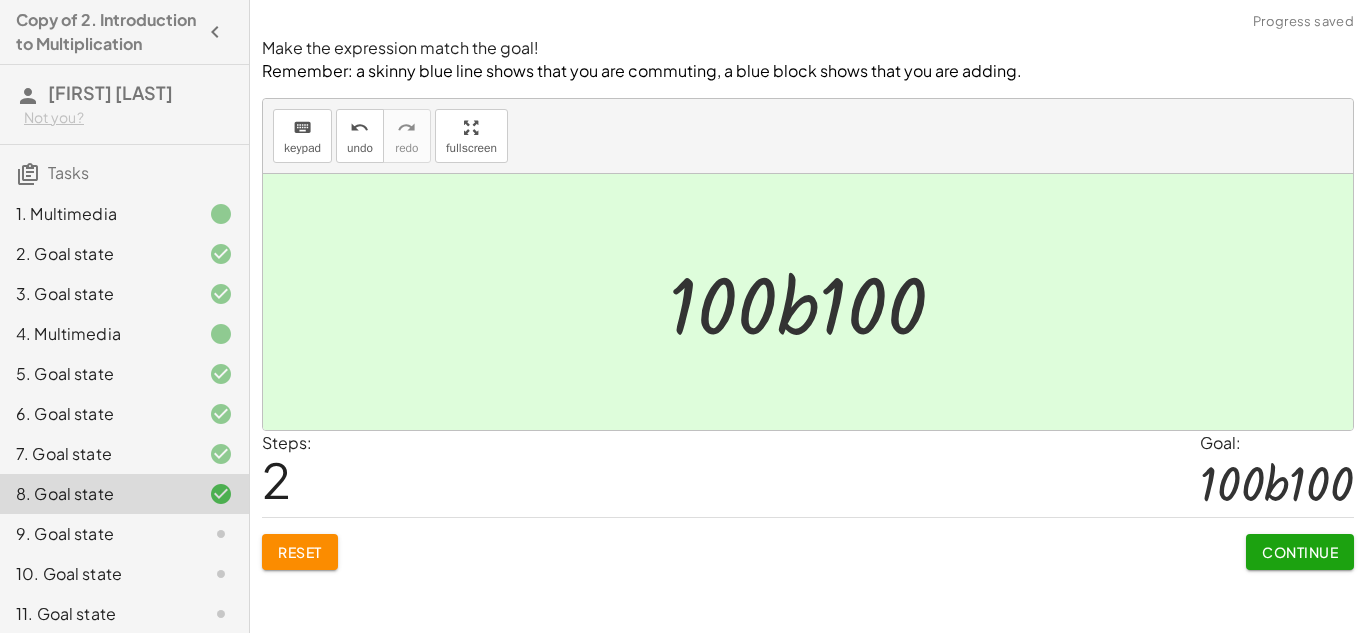 click on "Continue" 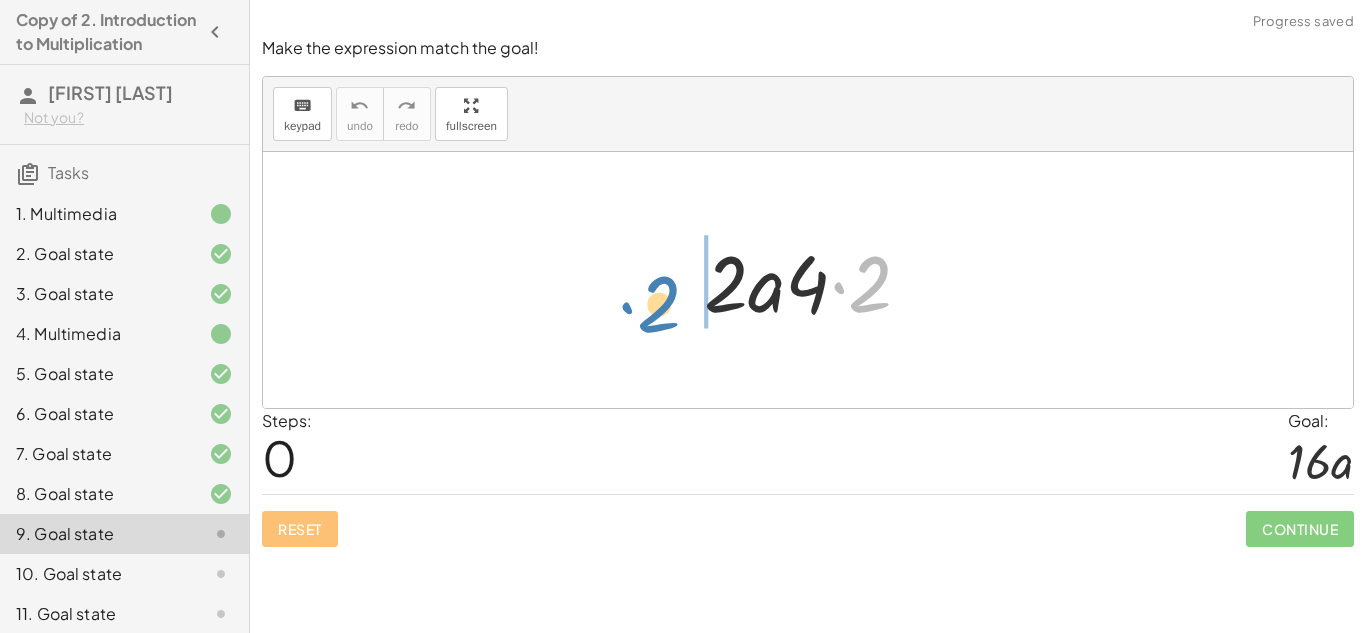 drag, startPoint x: 853, startPoint y: 291, endPoint x: 642, endPoint y: 310, distance: 211.85373 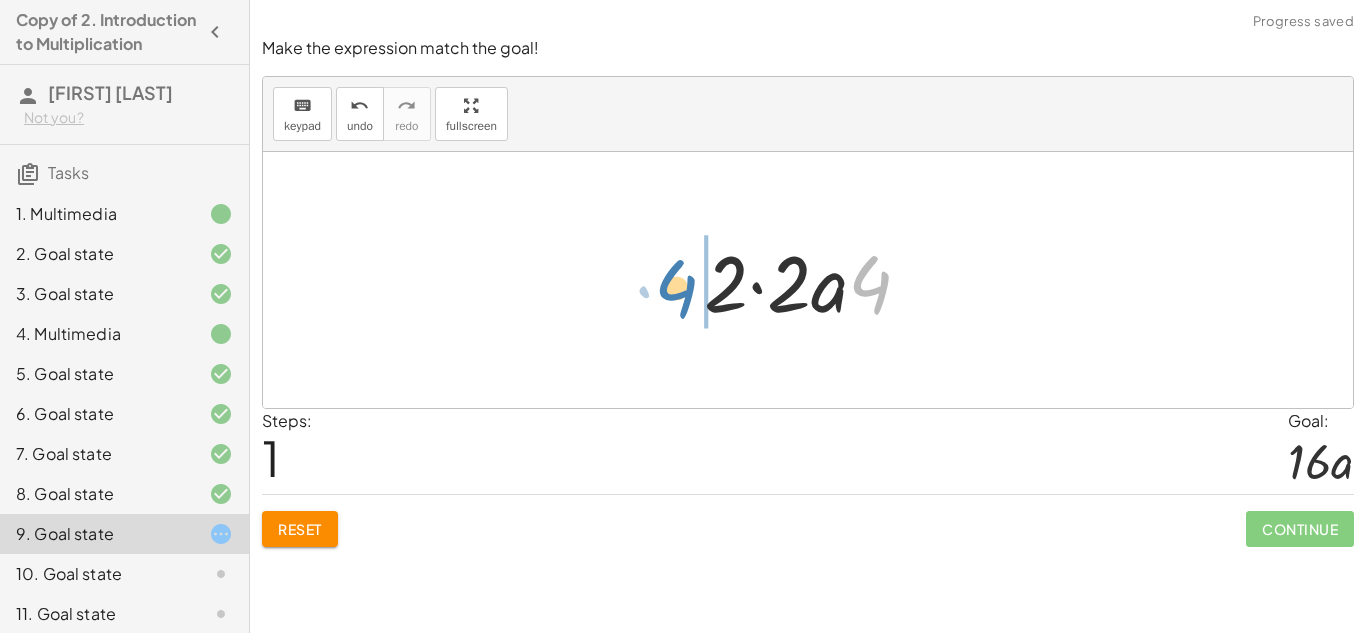 drag, startPoint x: 881, startPoint y: 279, endPoint x: 686, endPoint y: 283, distance: 195.04102 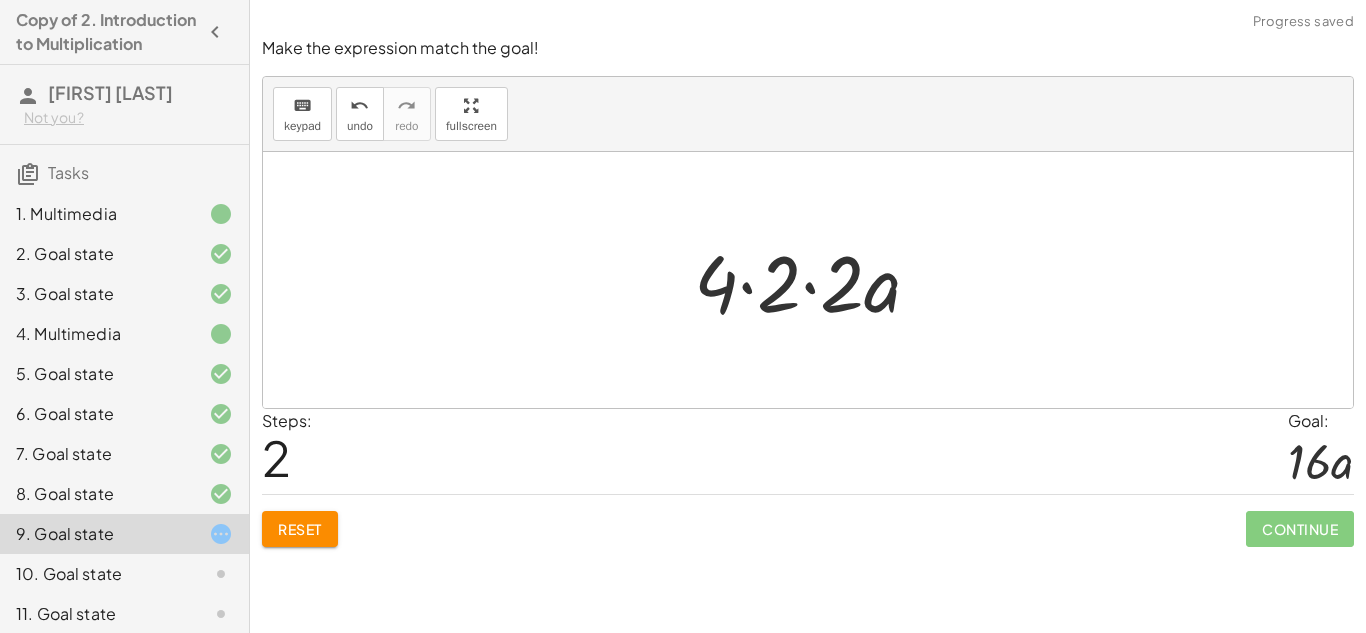 click at bounding box center (815, 280) 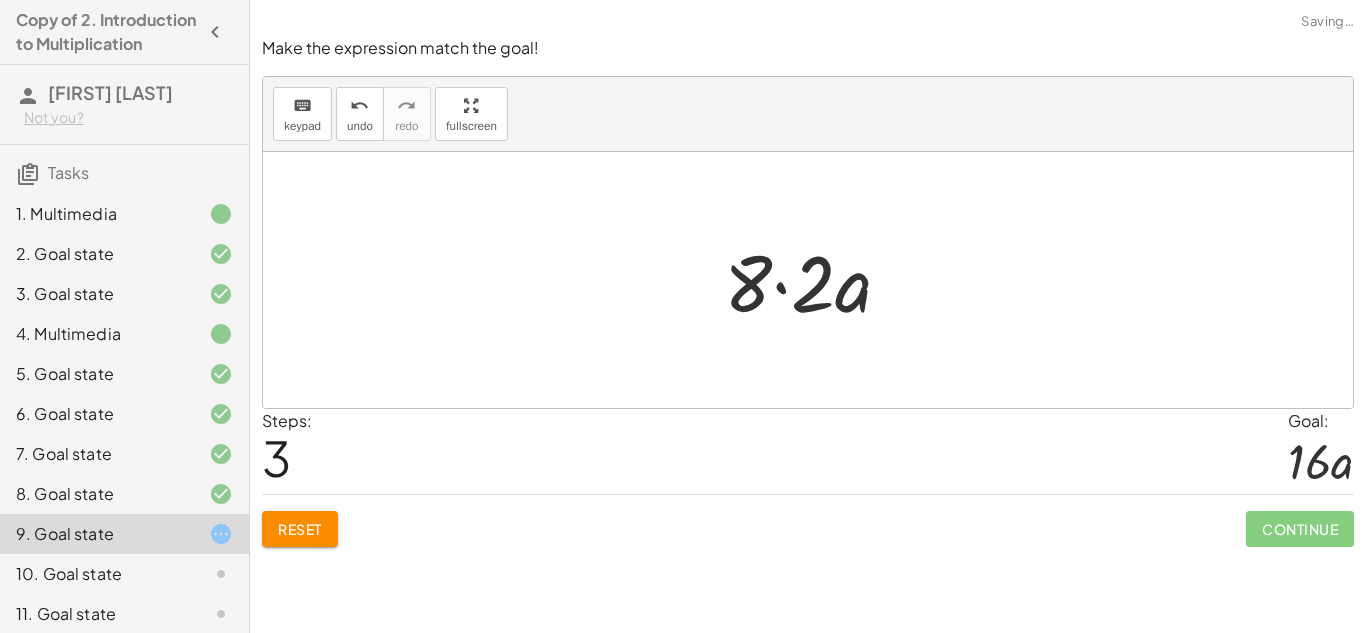 click at bounding box center (816, 280) 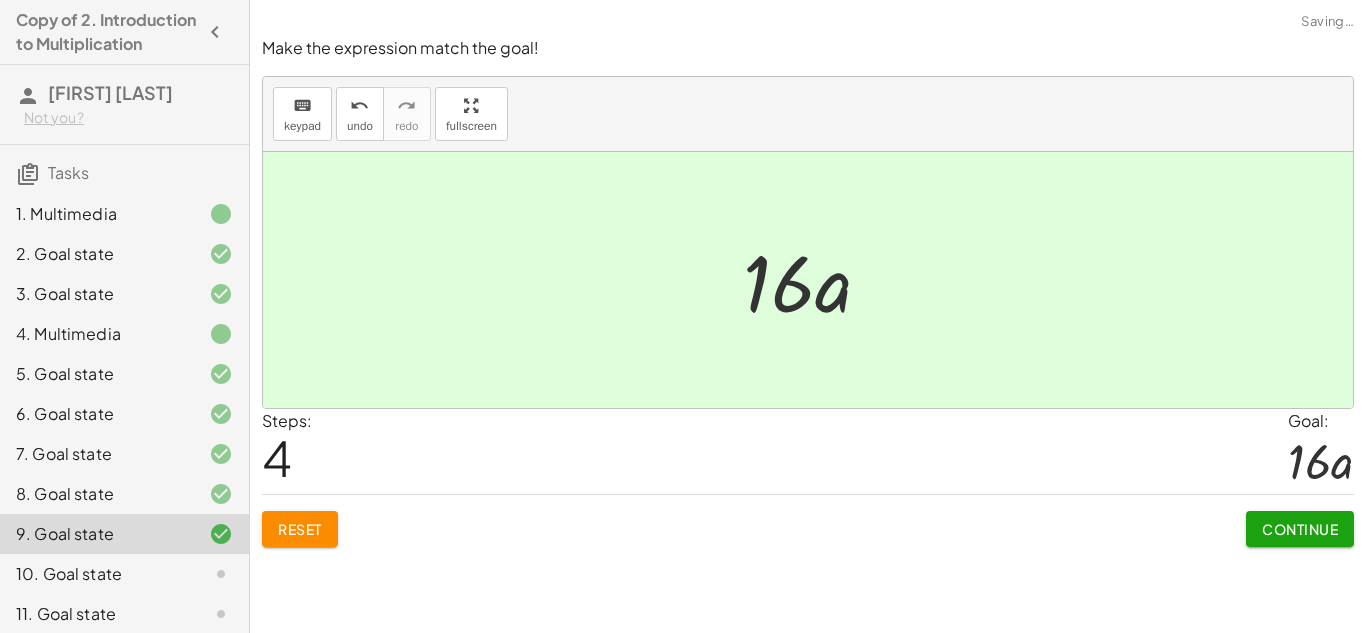 click on "Continue" at bounding box center [1300, 529] 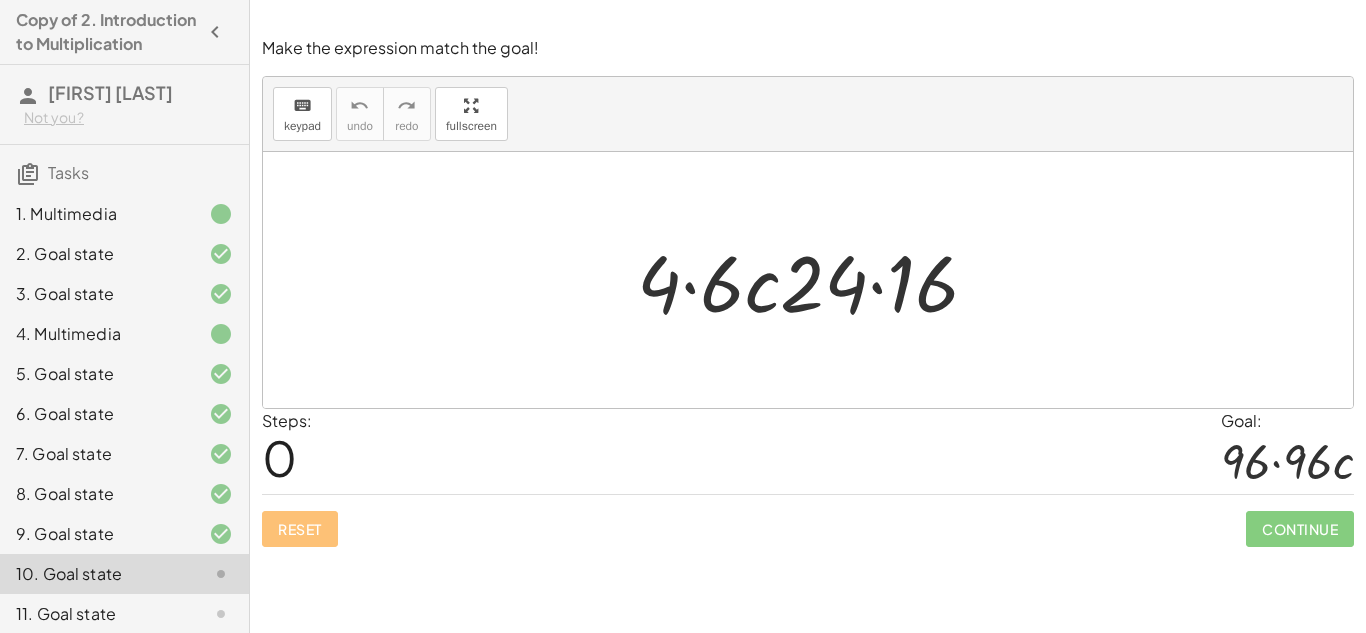 click at bounding box center [815, 280] 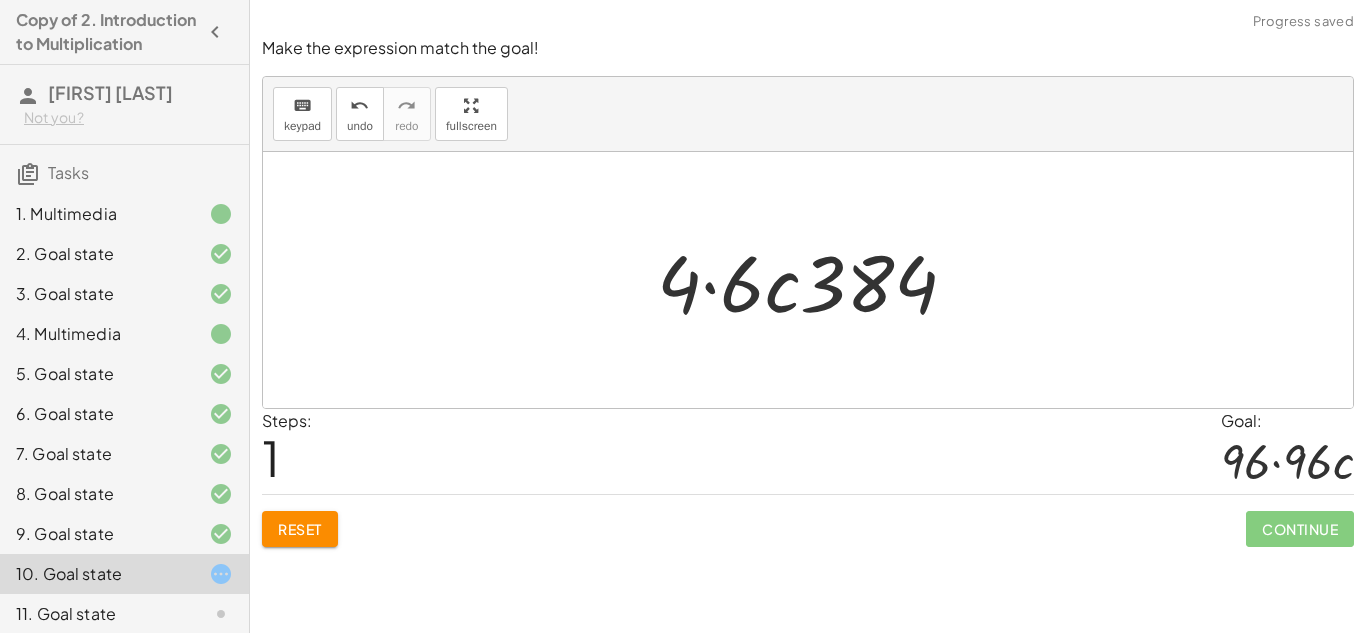 click on "Reset" 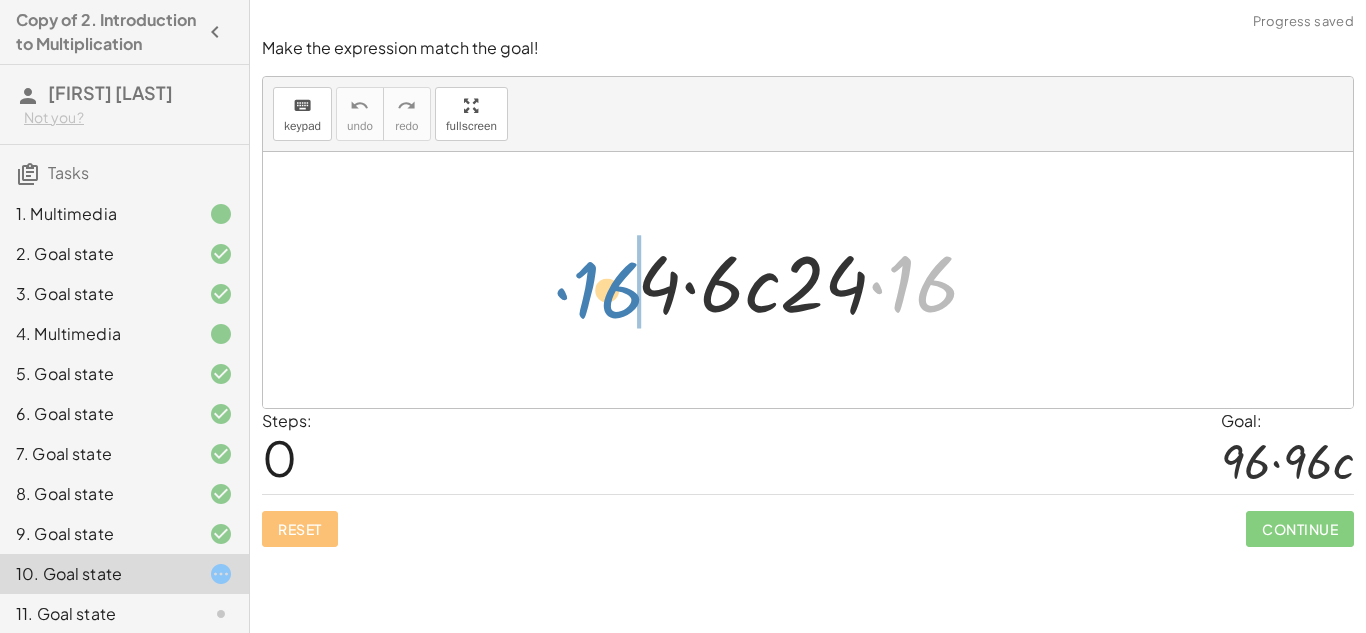 drag, startPoint x: 906, startPoint y: 301, endPoint x: 585, endPoint y: 308, distance: 321.07632 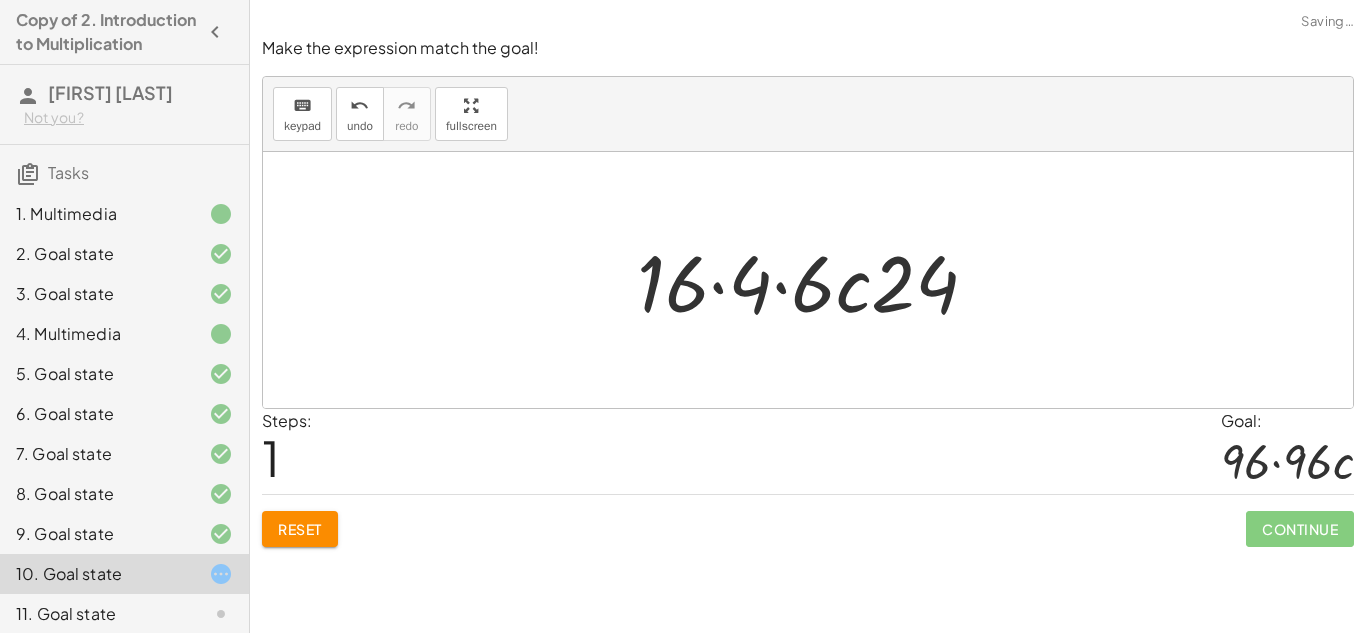click at bounding box center [815, 280] 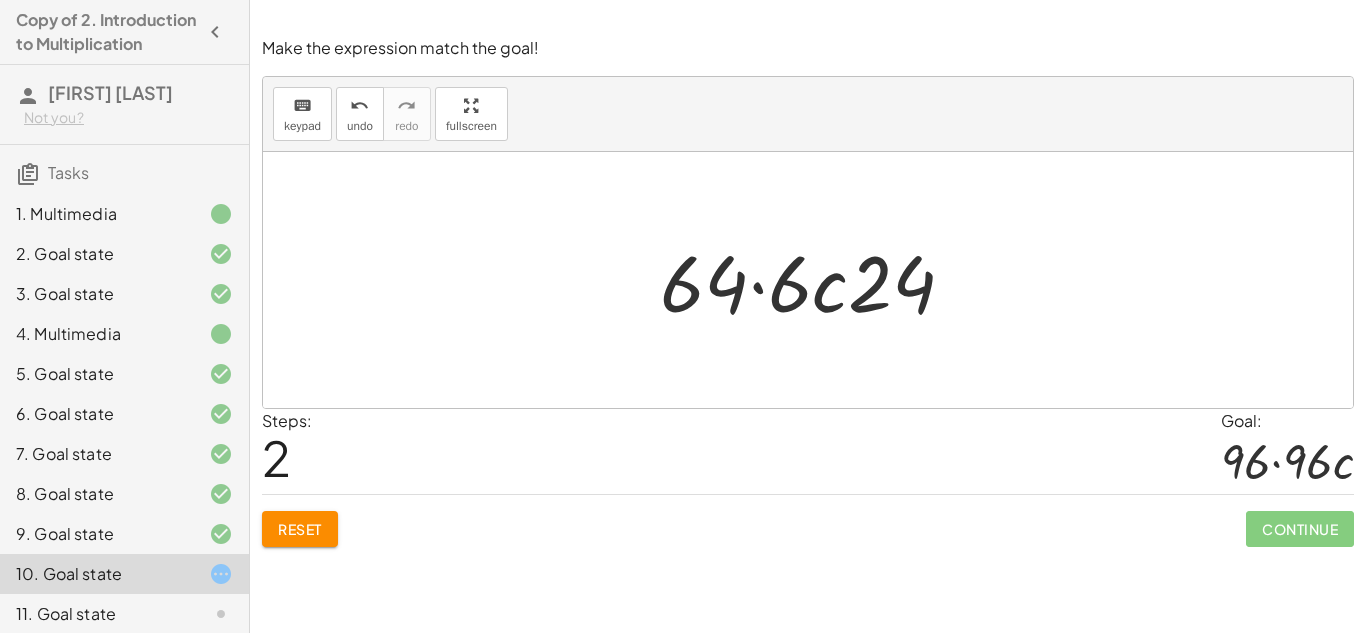 click on "Reset" 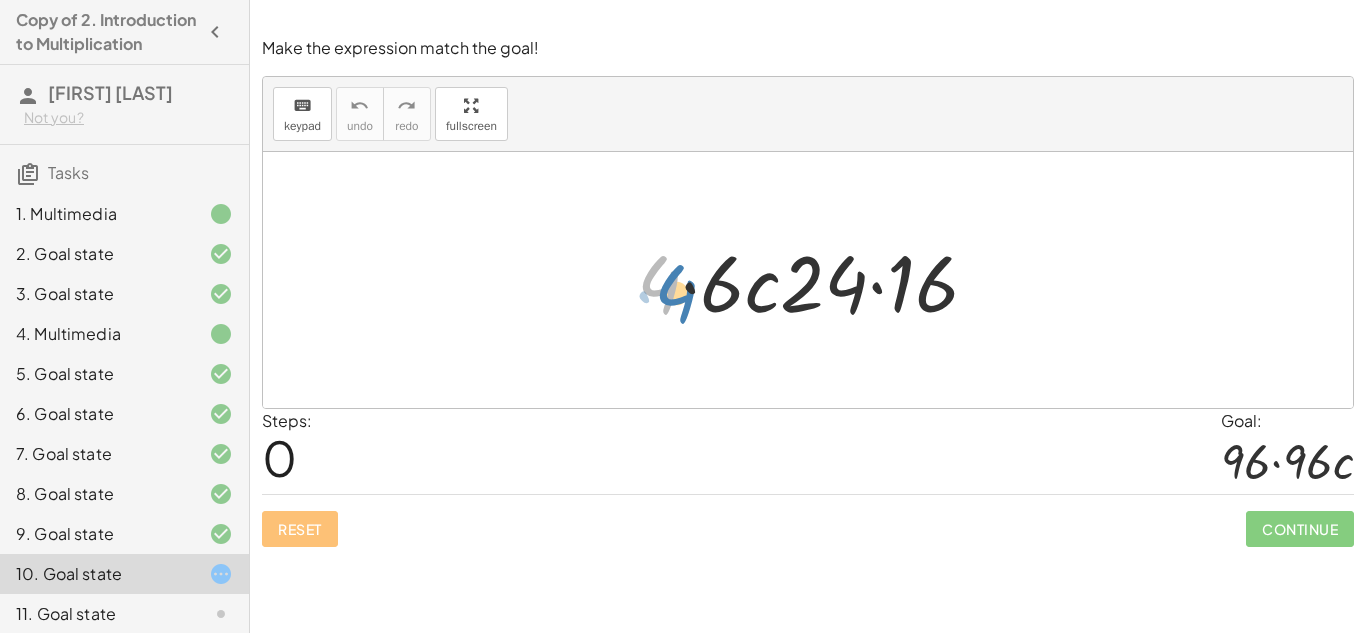 drag, startPoint x: 670, startPoint y: 296, endPoint x: 675, endPoint y: 307, distance: 12.083046 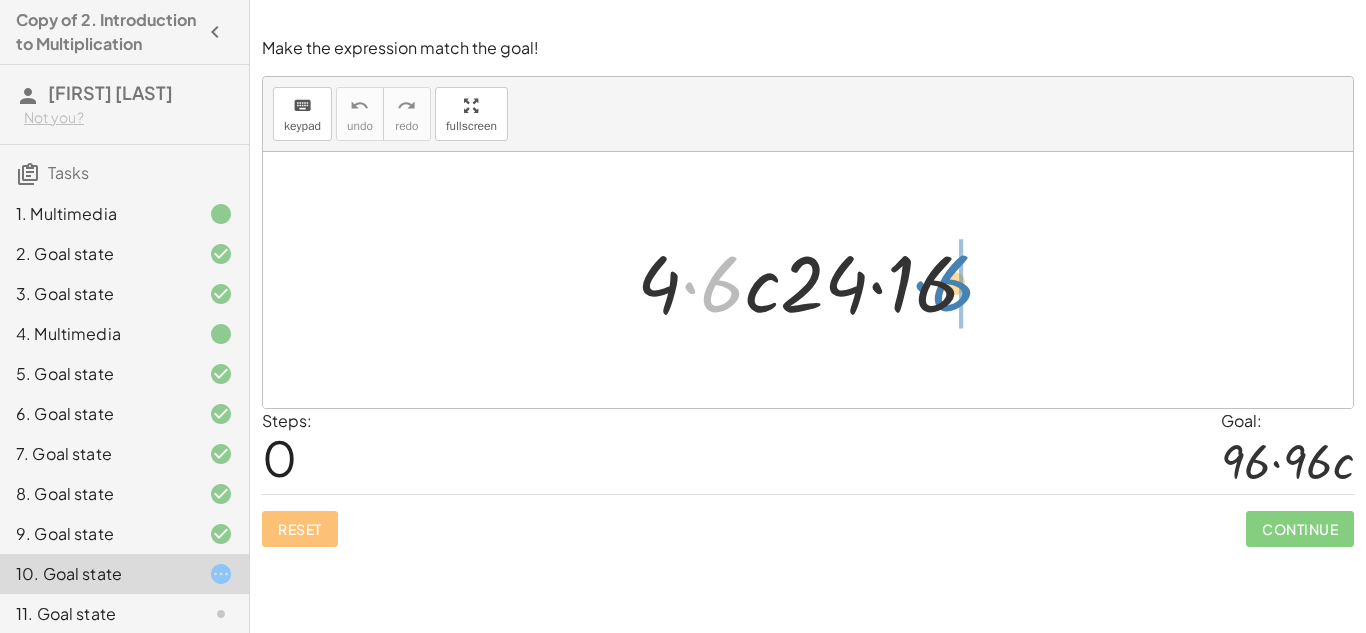 drag, startPoint x: 711, startPoint y: 298, endPoint x: 982, endPoint y: 298, distance: 271 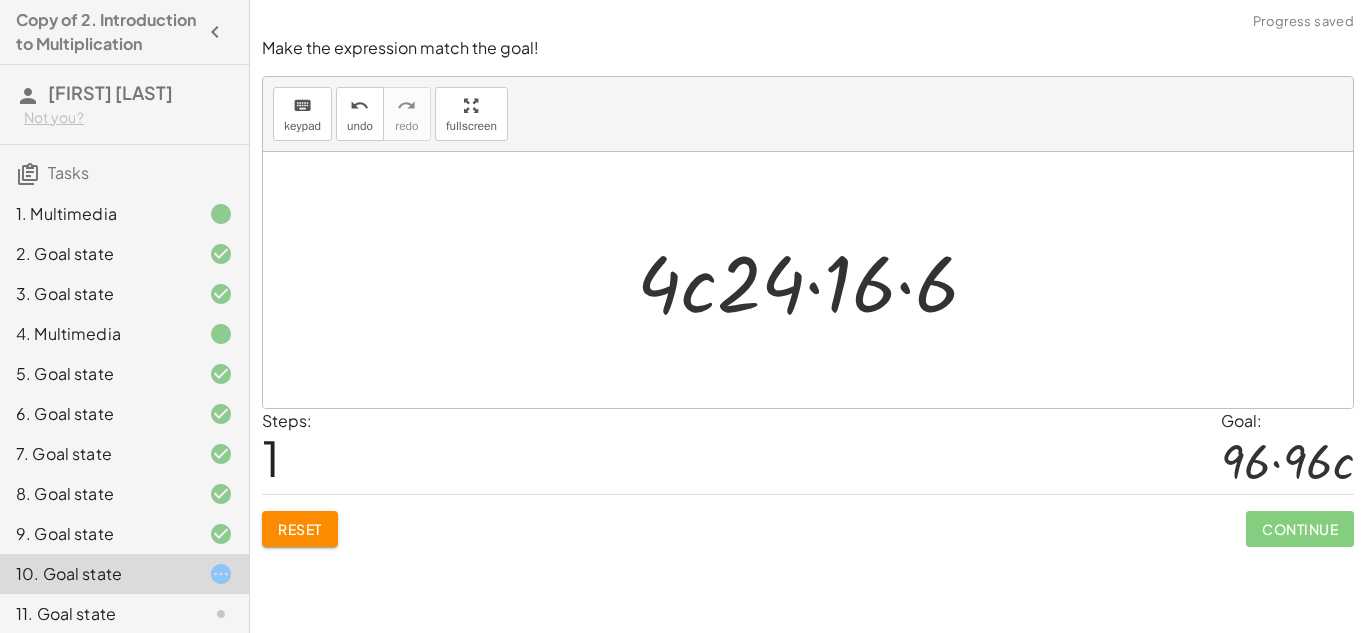 click at bounding box center [815, 280] 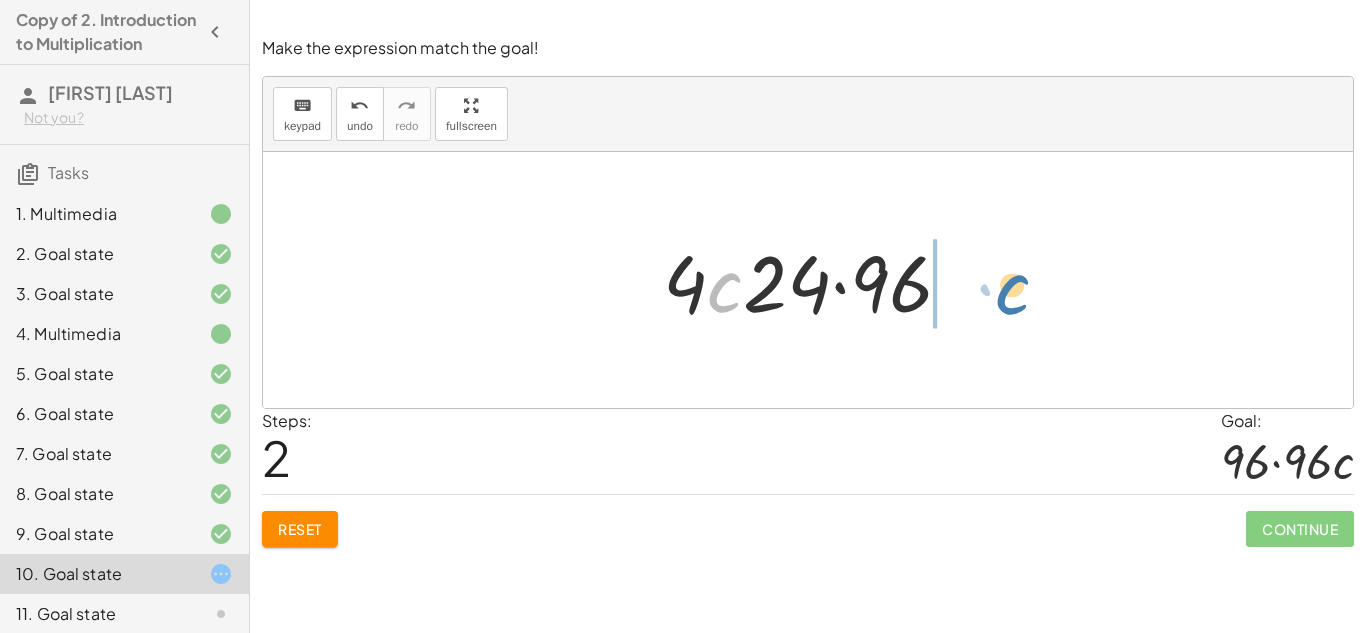 drag, startPoint x: 726, startPoint y: 303, endPoint x: 1012, endPoint y: 301, distance: 286.007 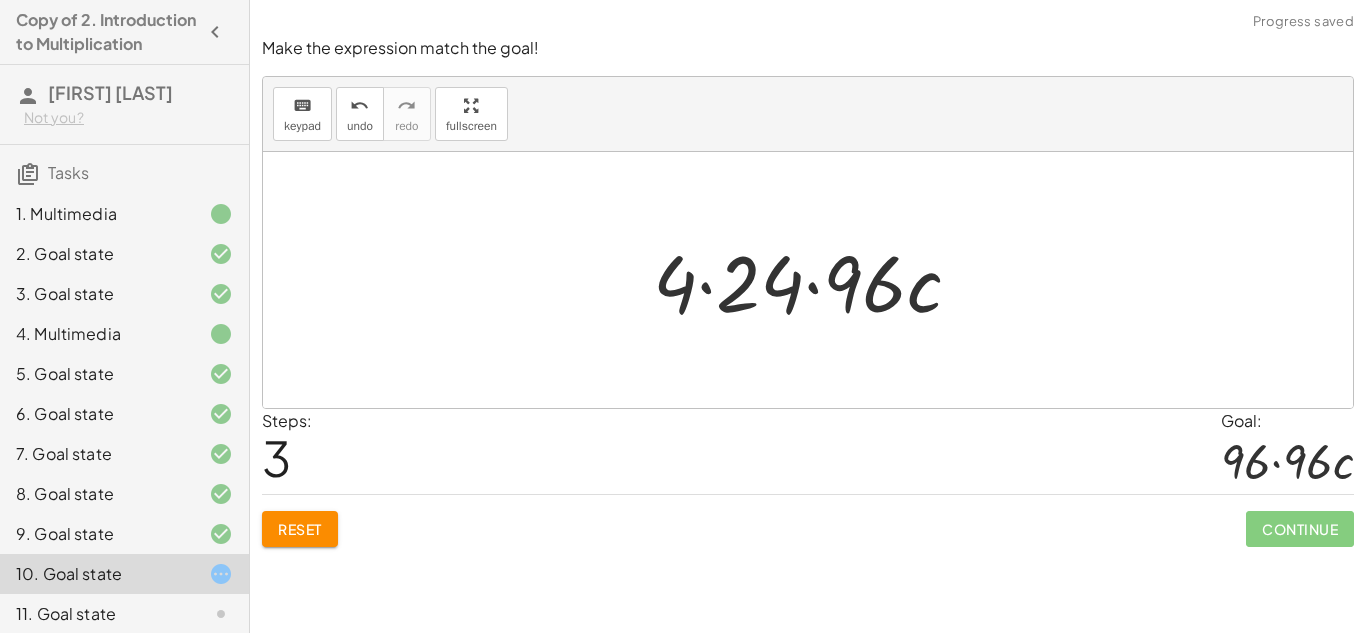 click at bounding box center [815, 280] 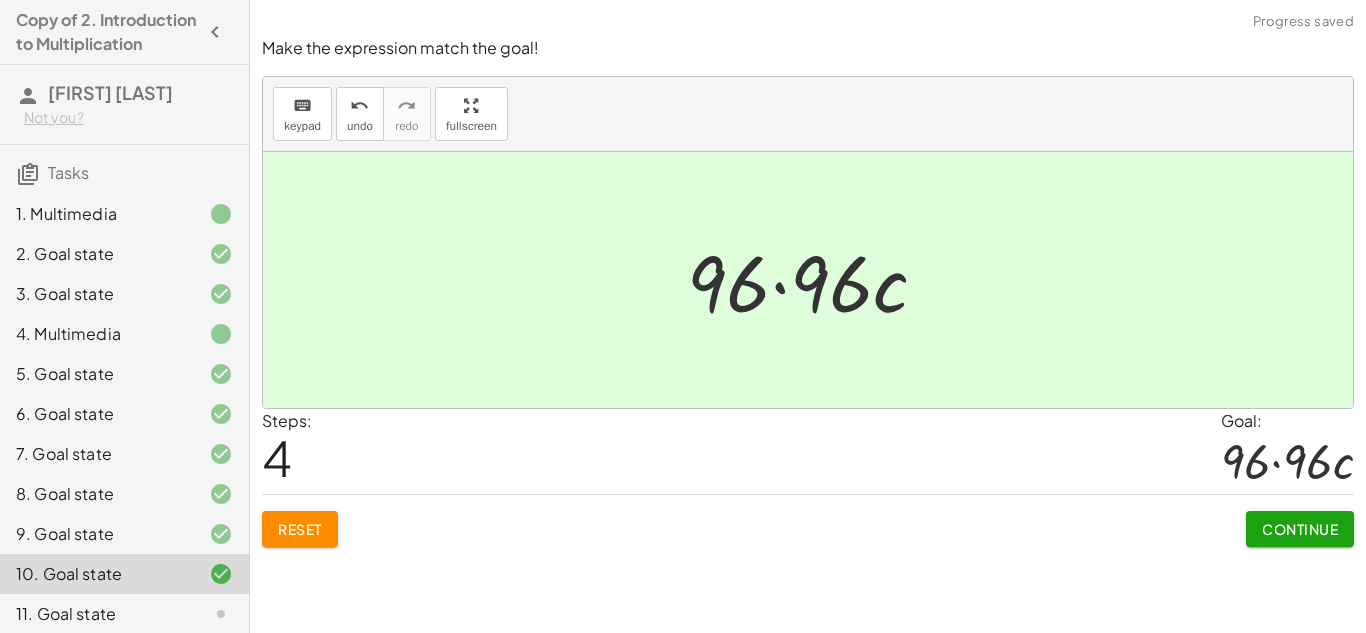click on "Continue" at bounding box center (1300, 529) 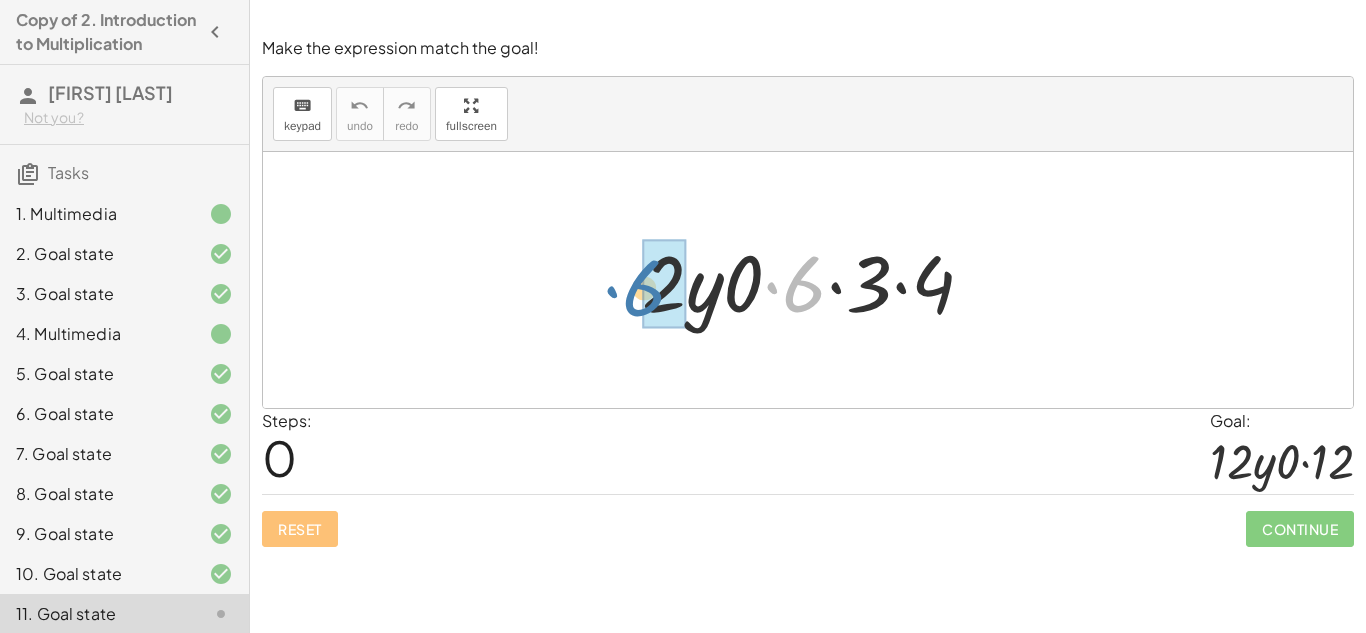 drag, startPoint x: 818, startPoint y: 281, endPoint x: 647, endPoint y: 287, distance: 171.10522 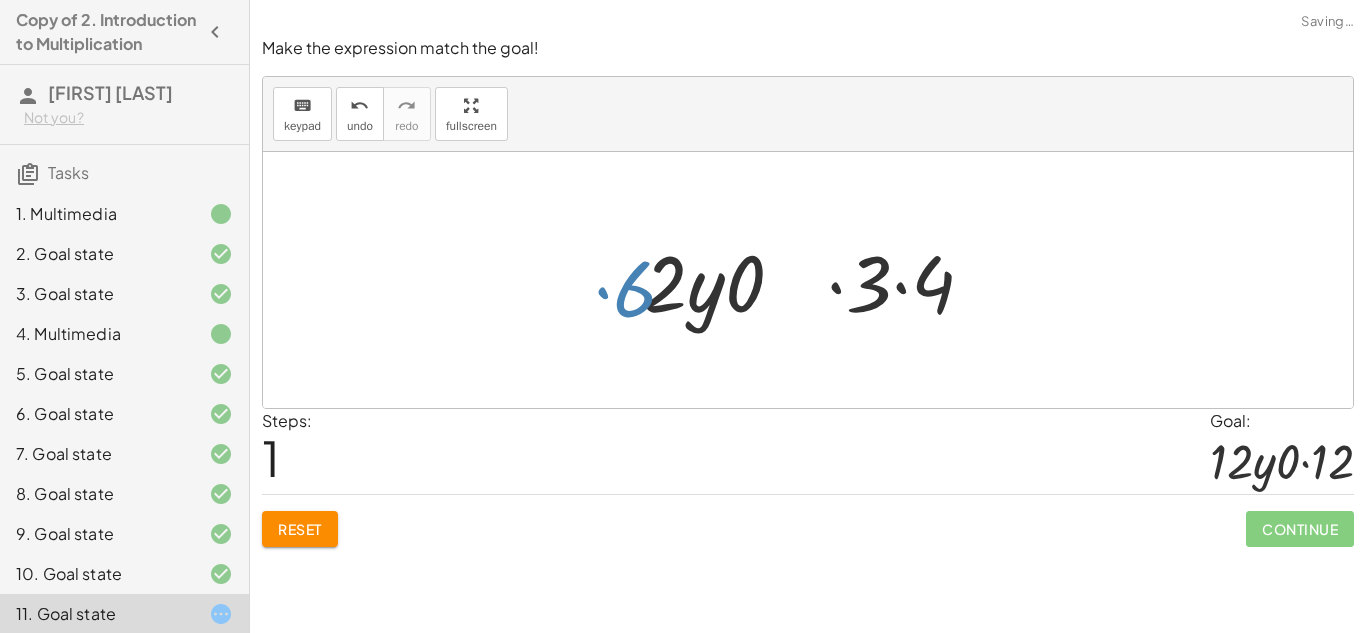click at bounding box center [816, 280] 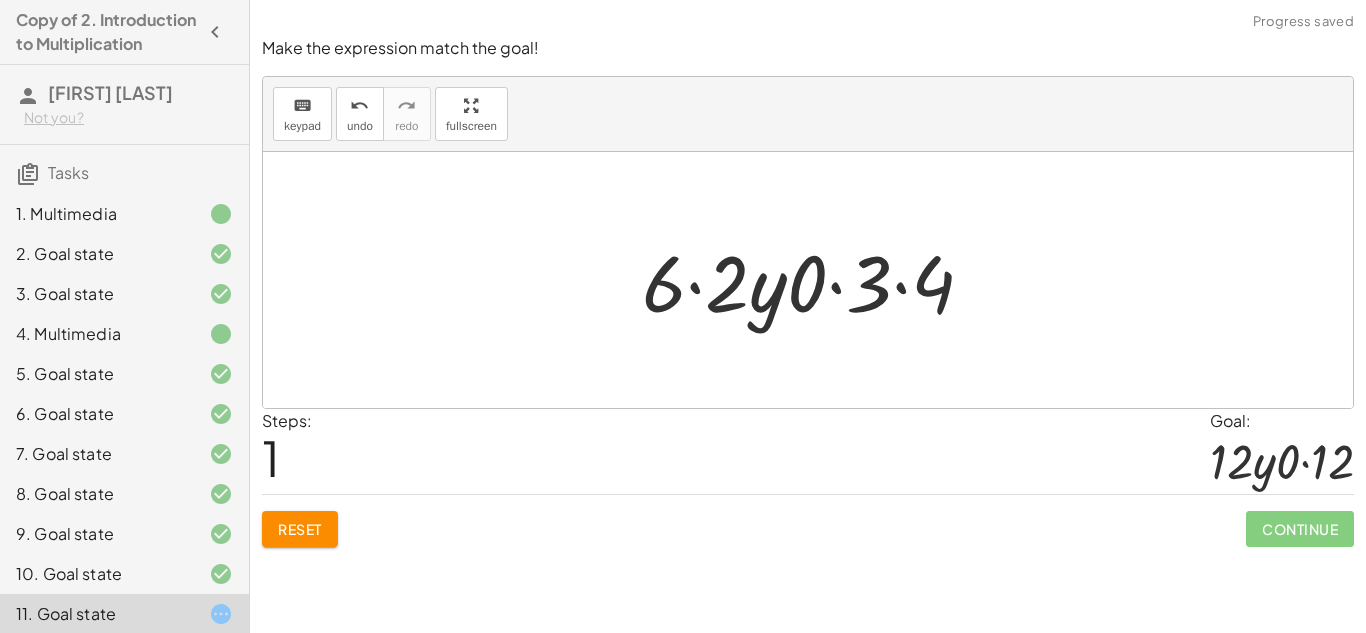 click at bounding box center [816, 280] 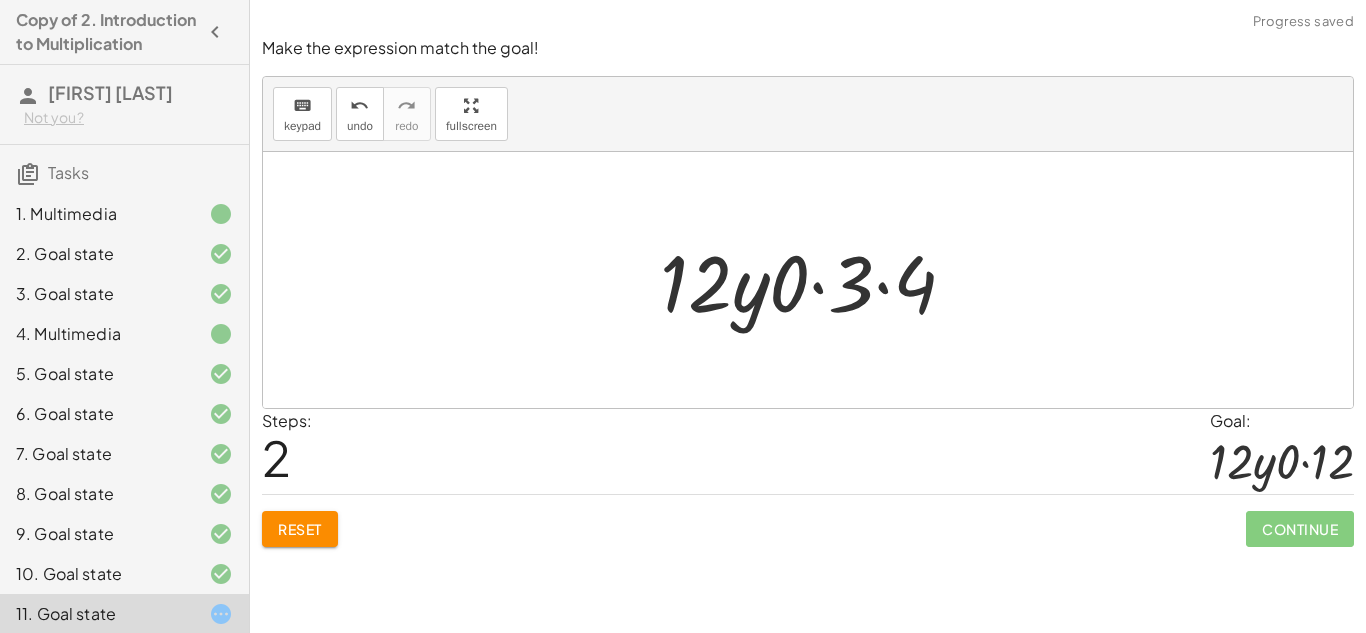 click at bounding box center (816, 280) 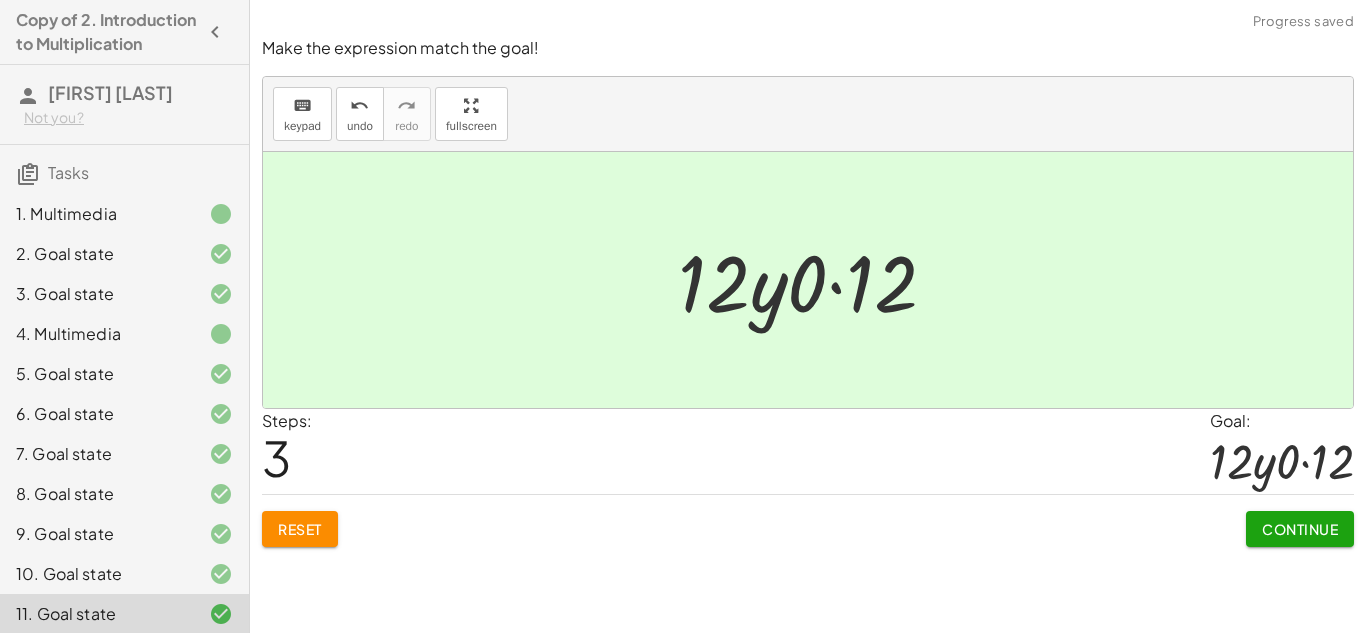 click on "Continue" 